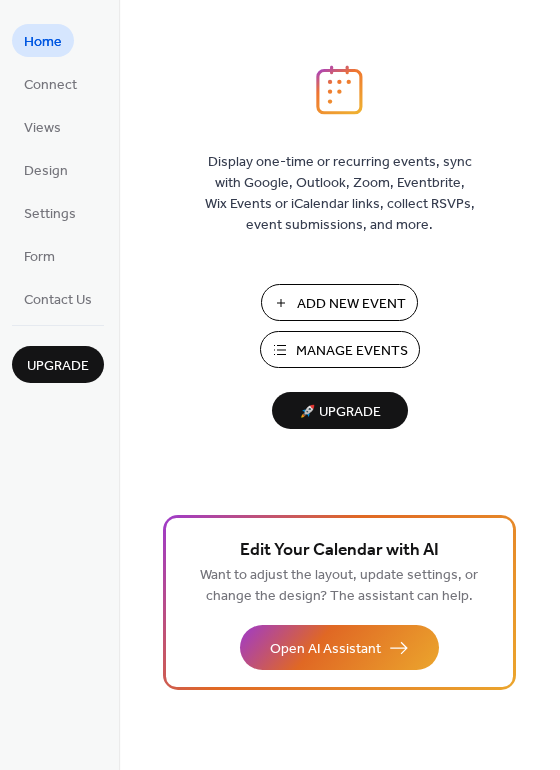 scroll, scrollTop: 0, scrollLeft: 0, axis: both 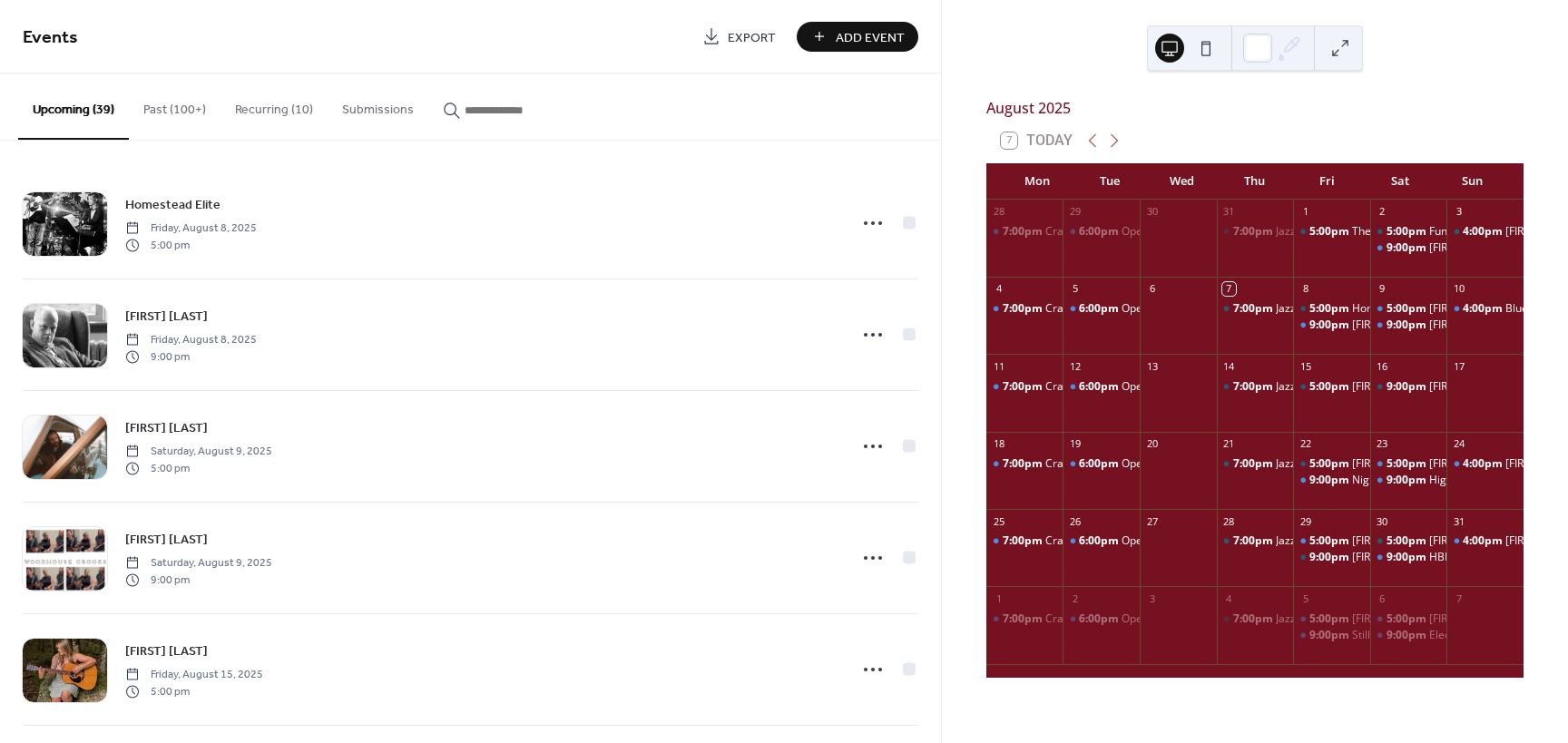 click at bounding box center (519, 110) 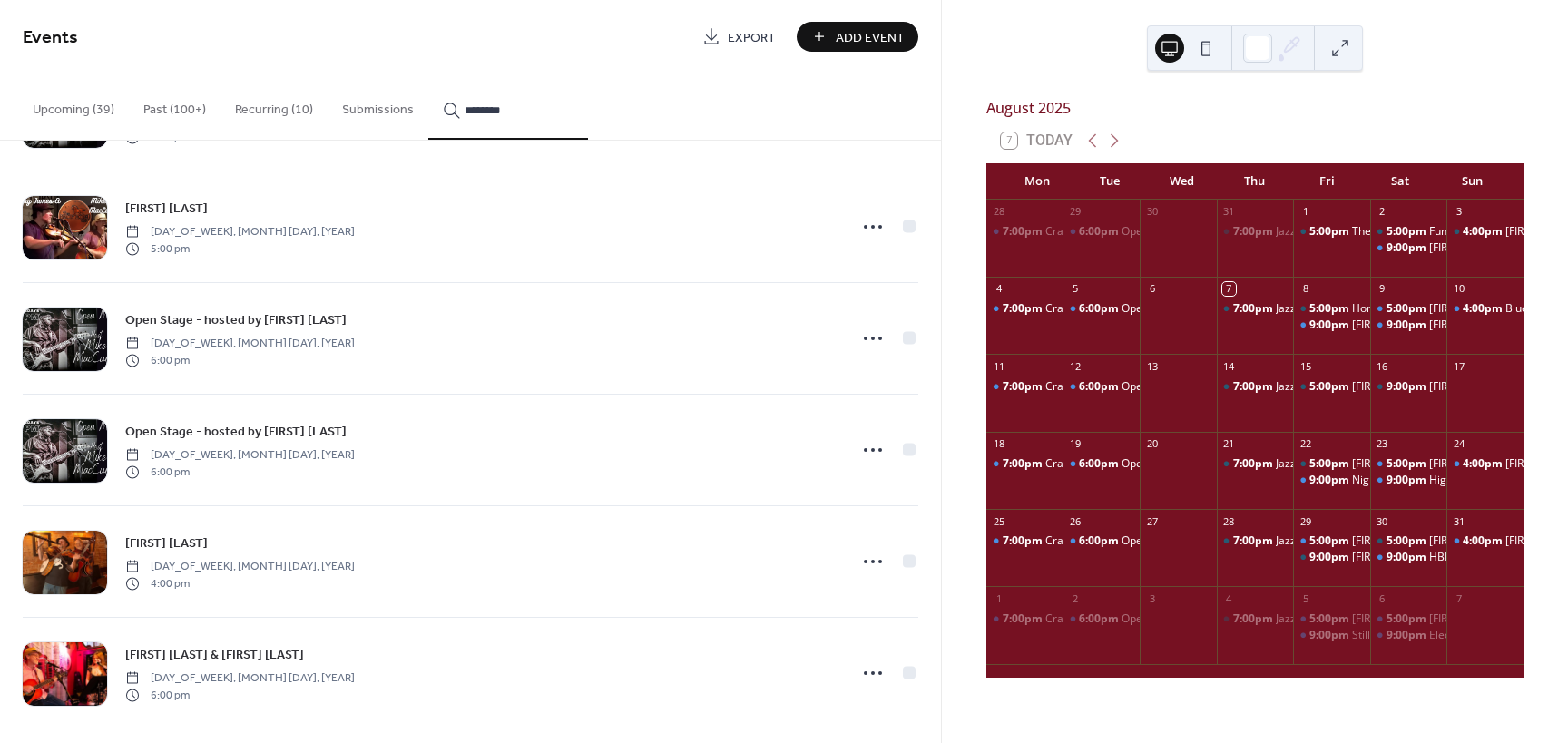 scroll, scrollTop: 790, scrollLeft: 0, axis: vertical 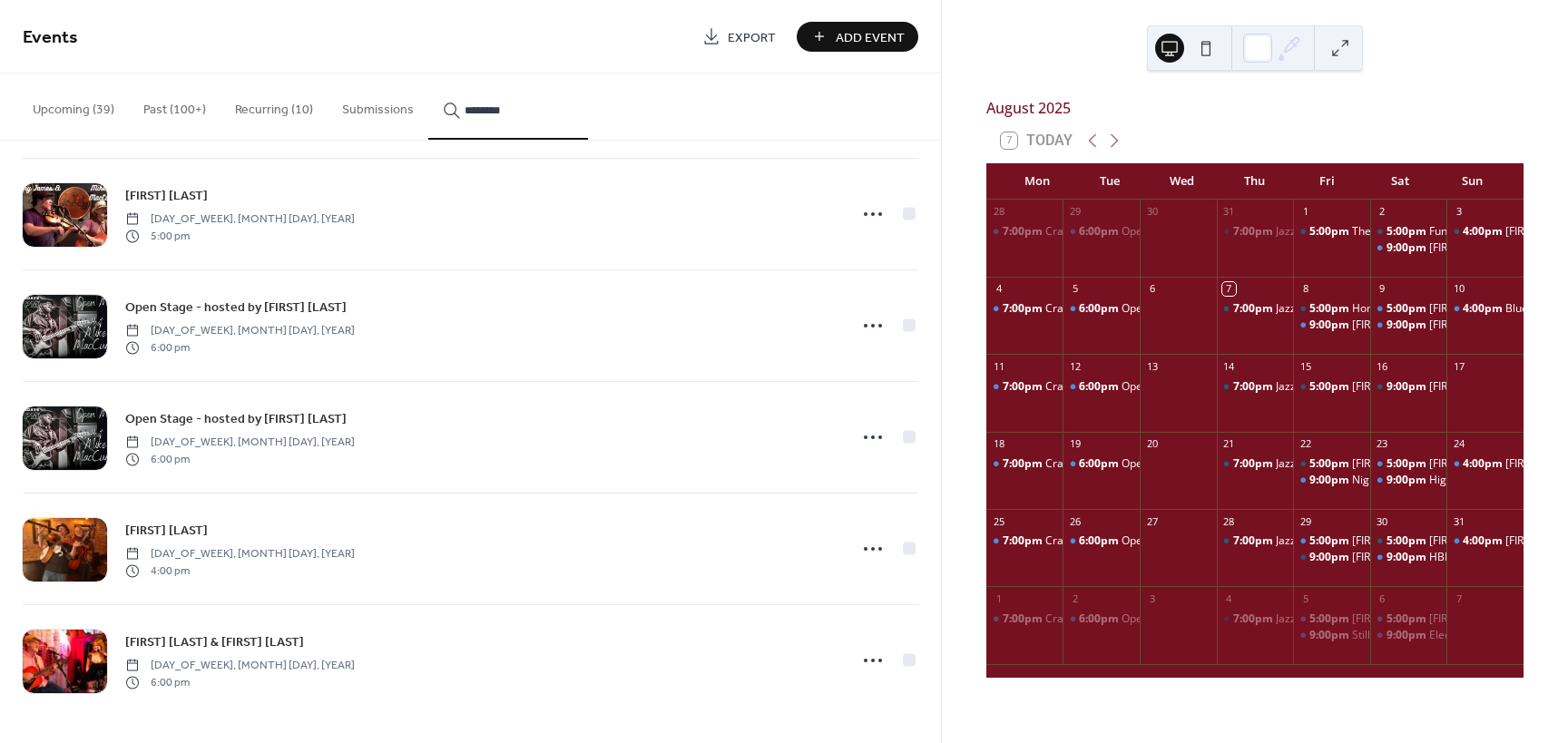 type on "********" 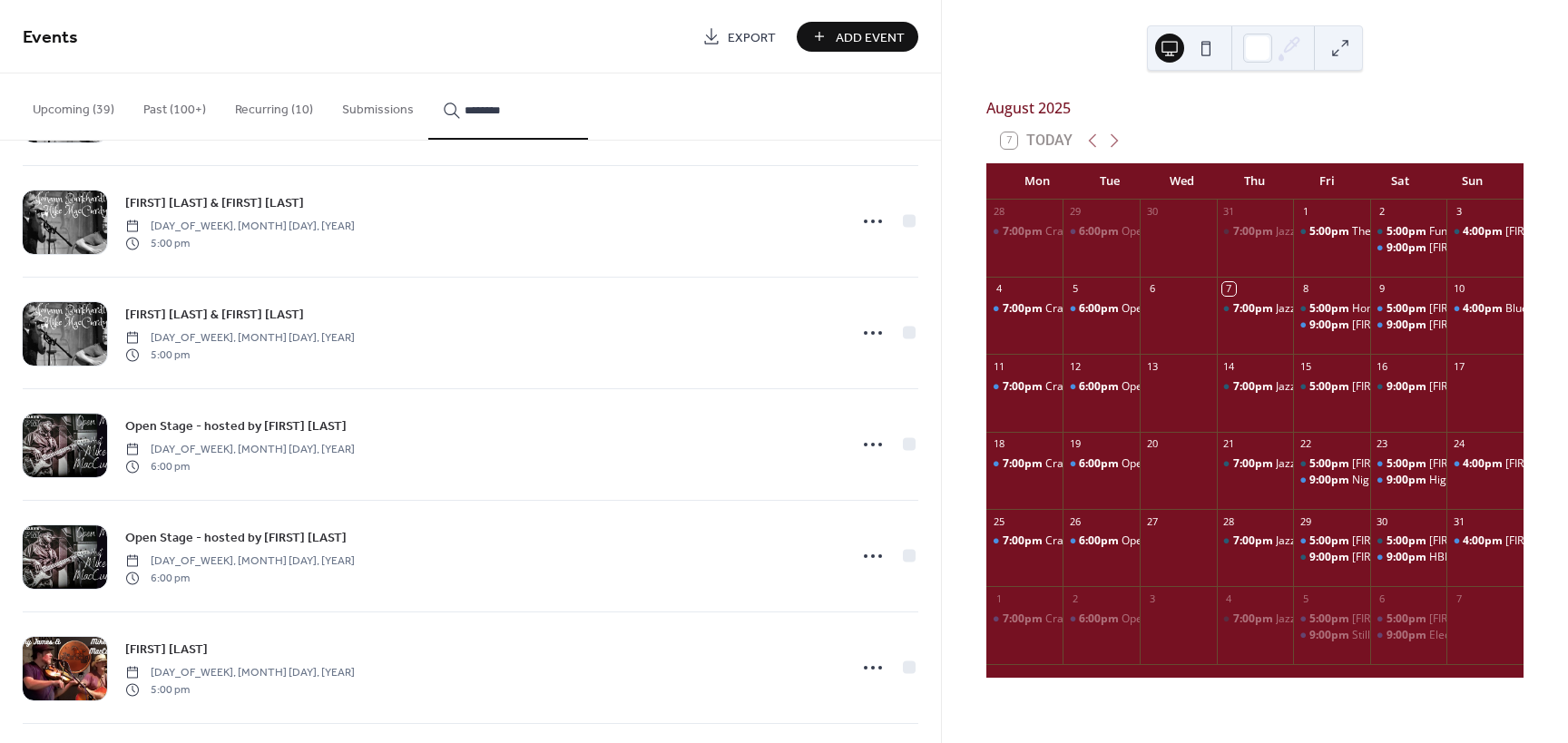 scroll, scrollTop: 0, scrollLeft: 0, axis: both 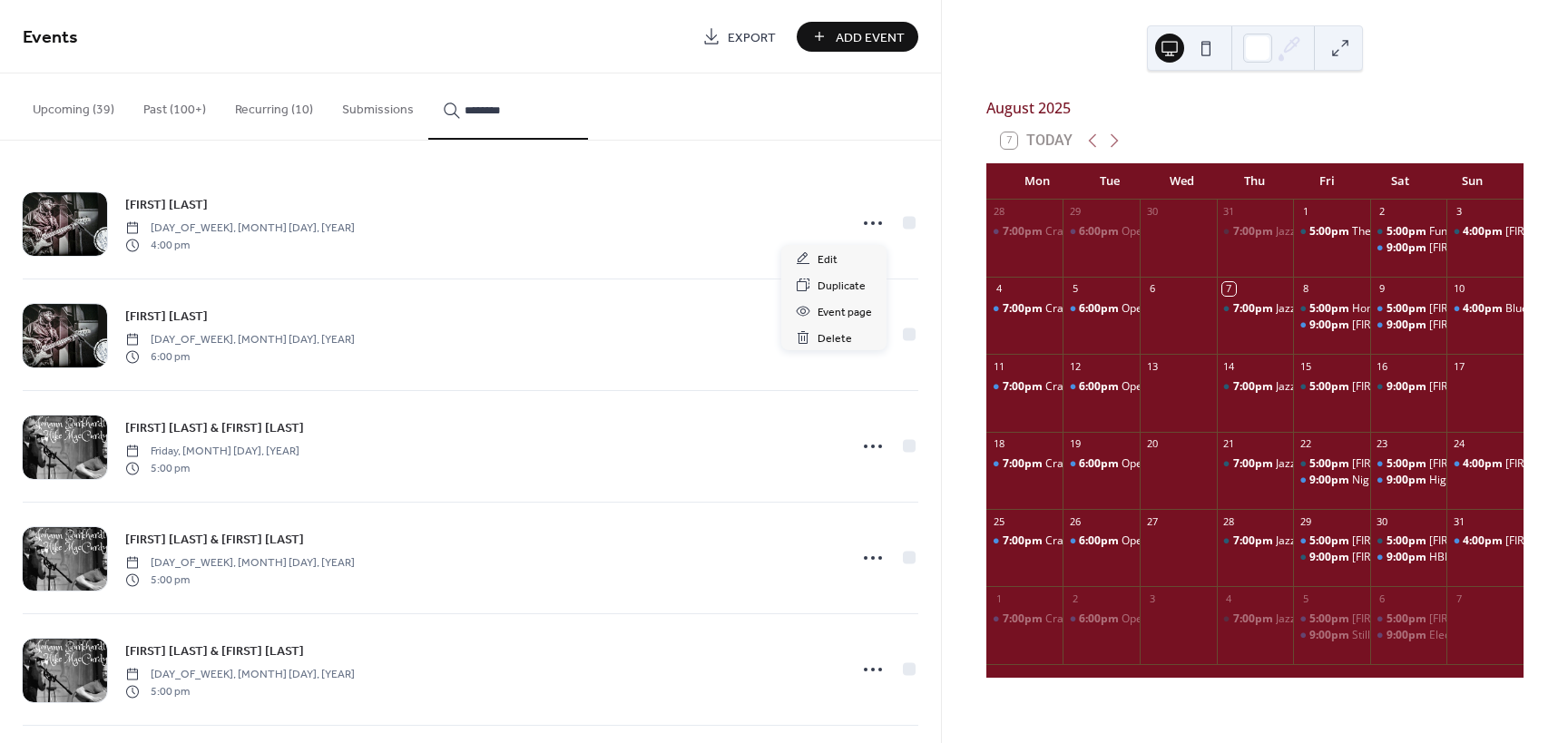 click 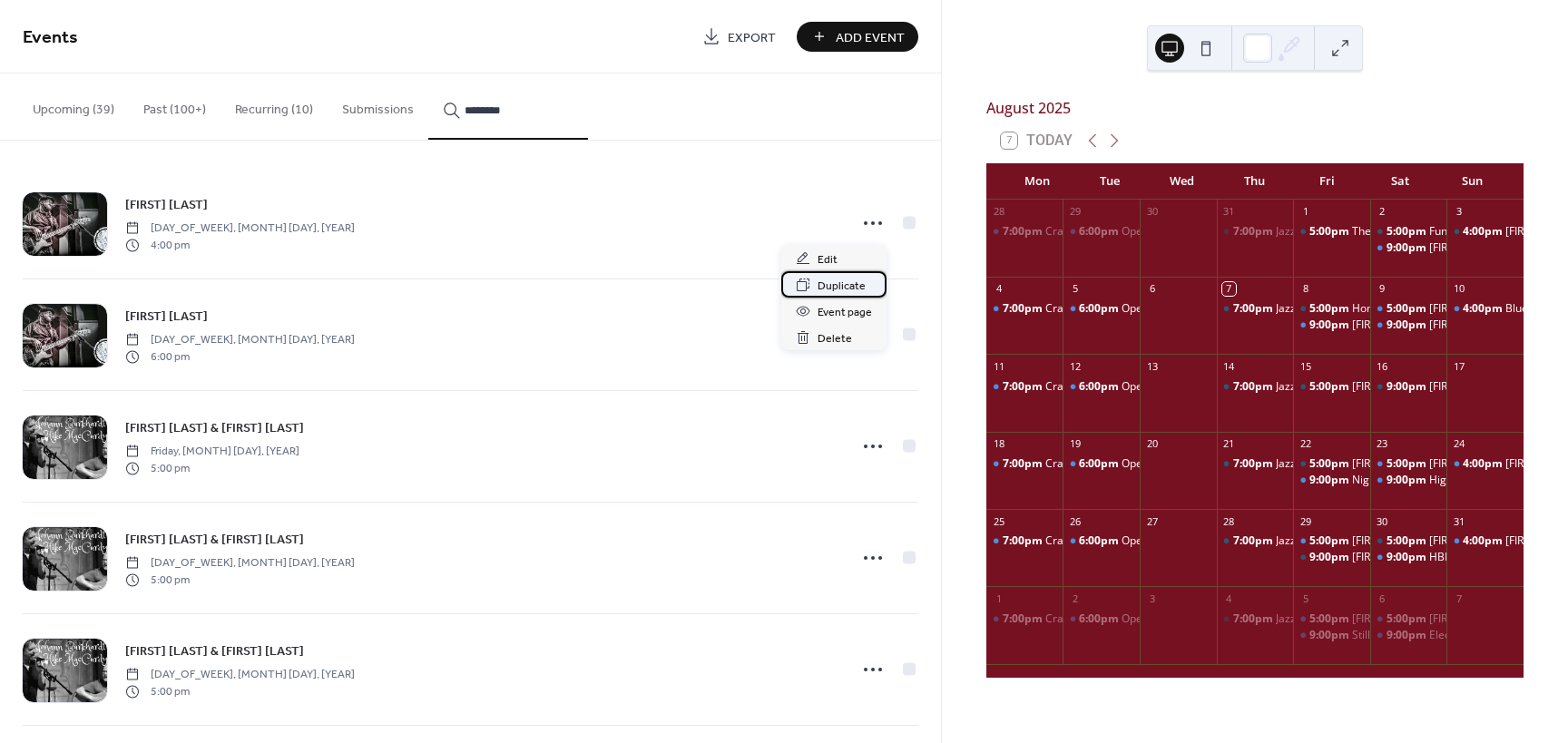 click on "Duplicate" at bounding box center (841, 286) 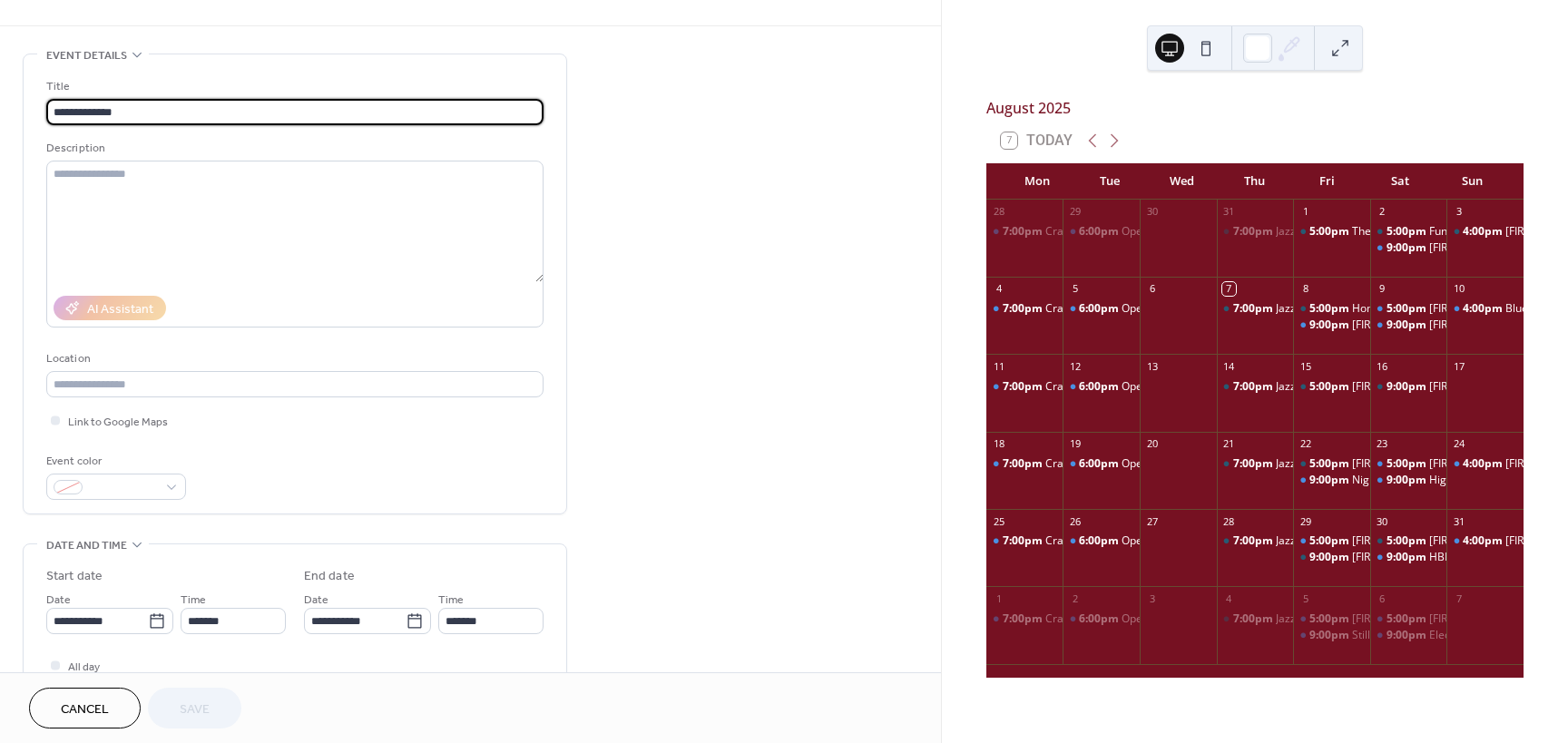 scroll, scrollTop: 181, scrollLeft: 0, axis: vertical 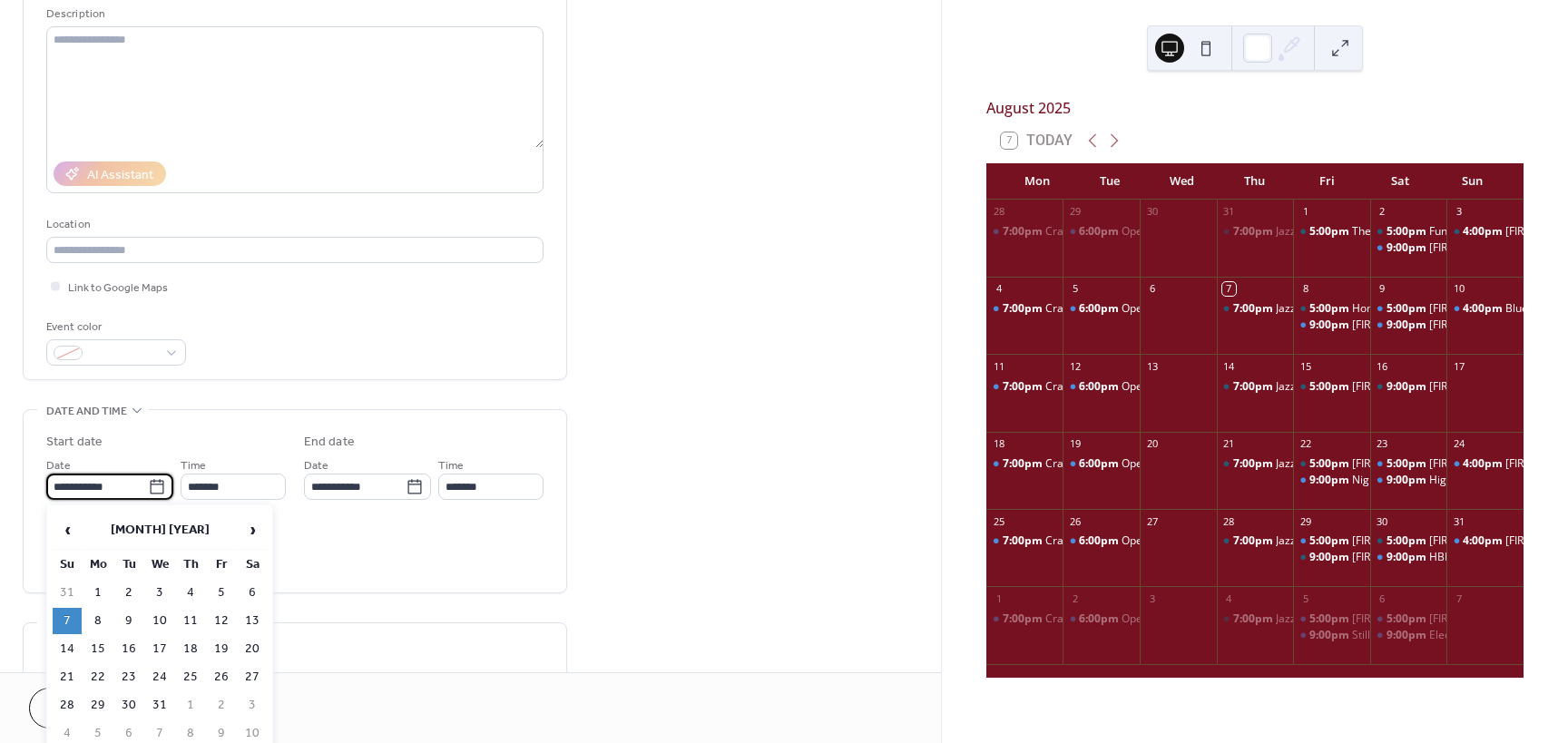 click on "**********" at bounding box center [97, 486] 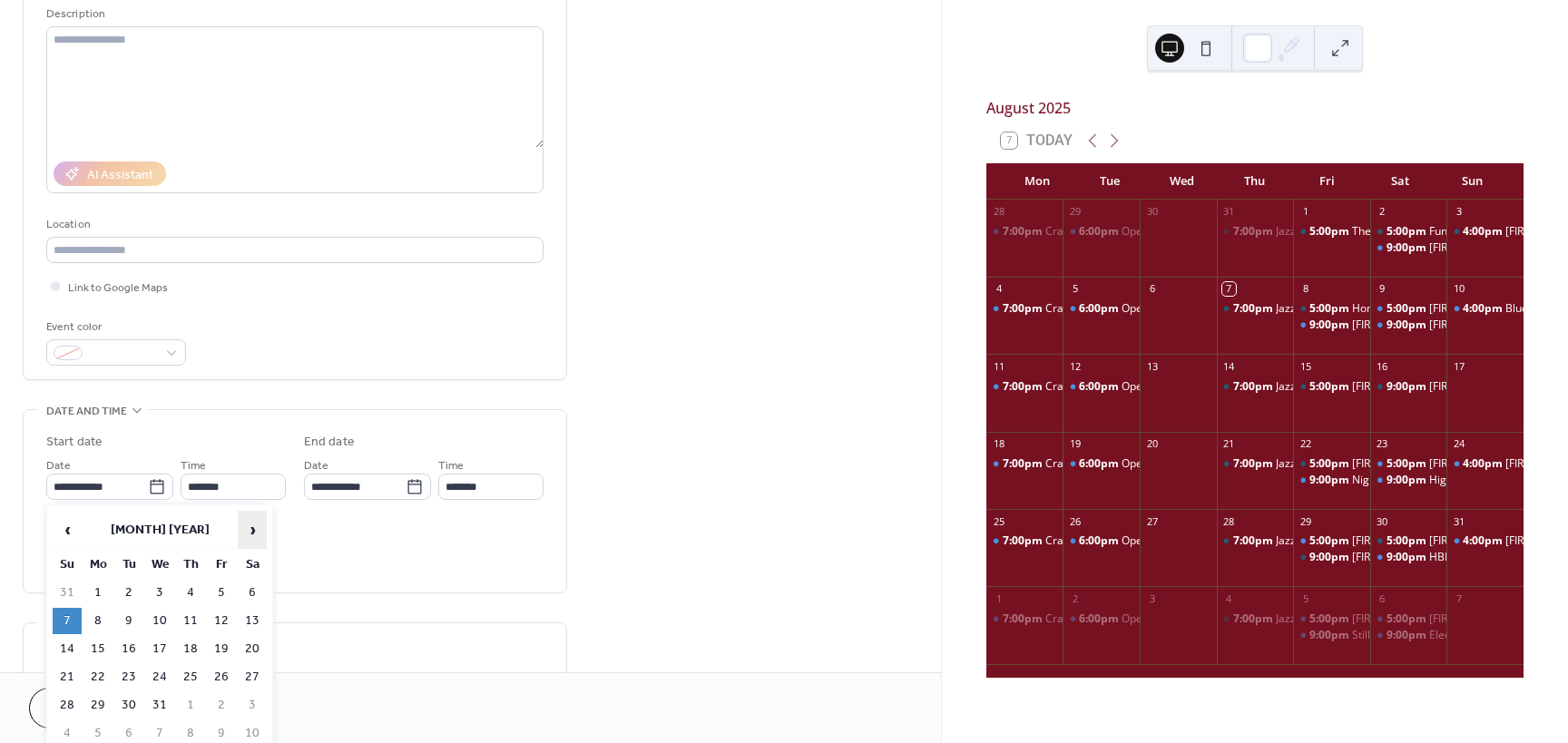 click on "›" at bounding box center (252, 530) 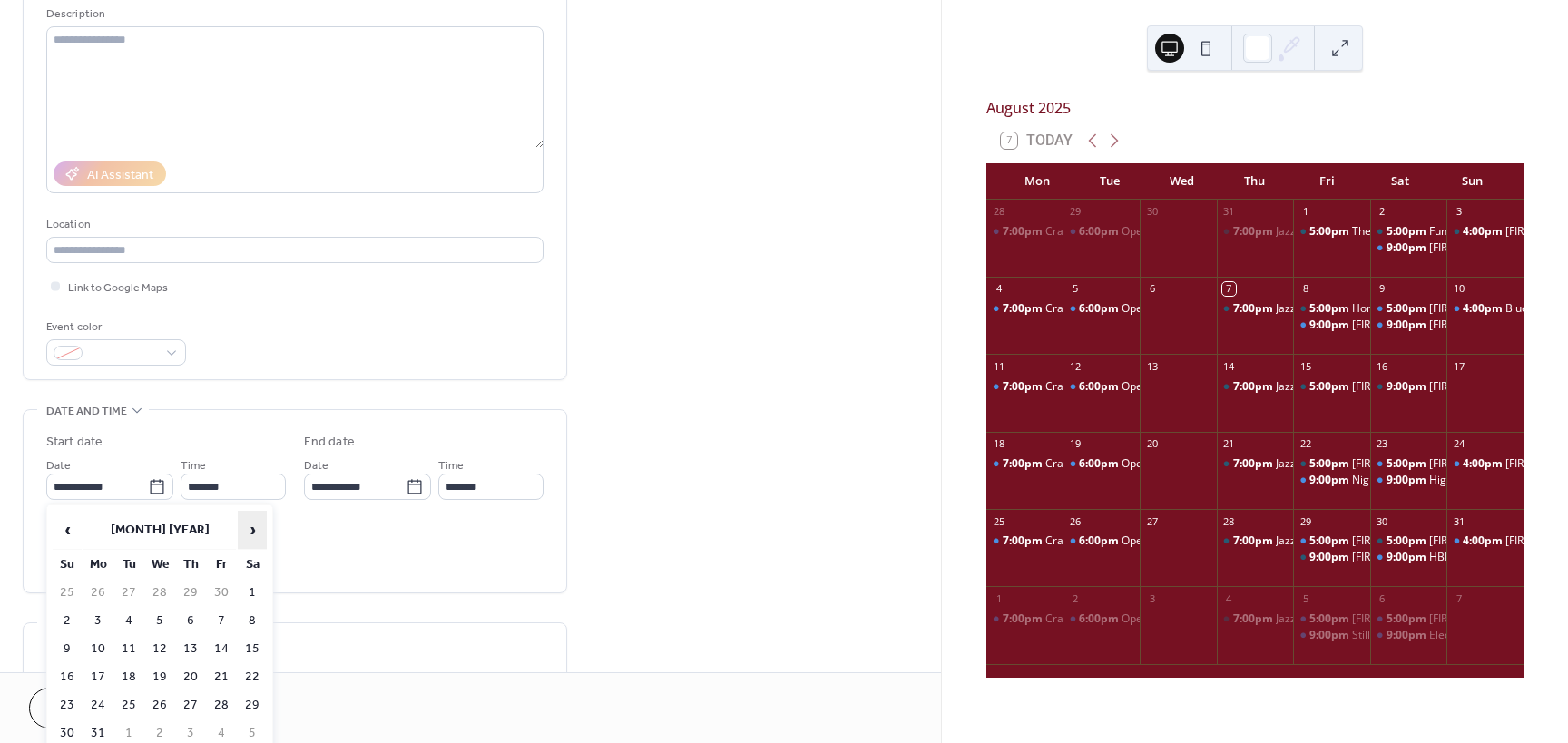 click on "›" at bounding box center (252, 530) 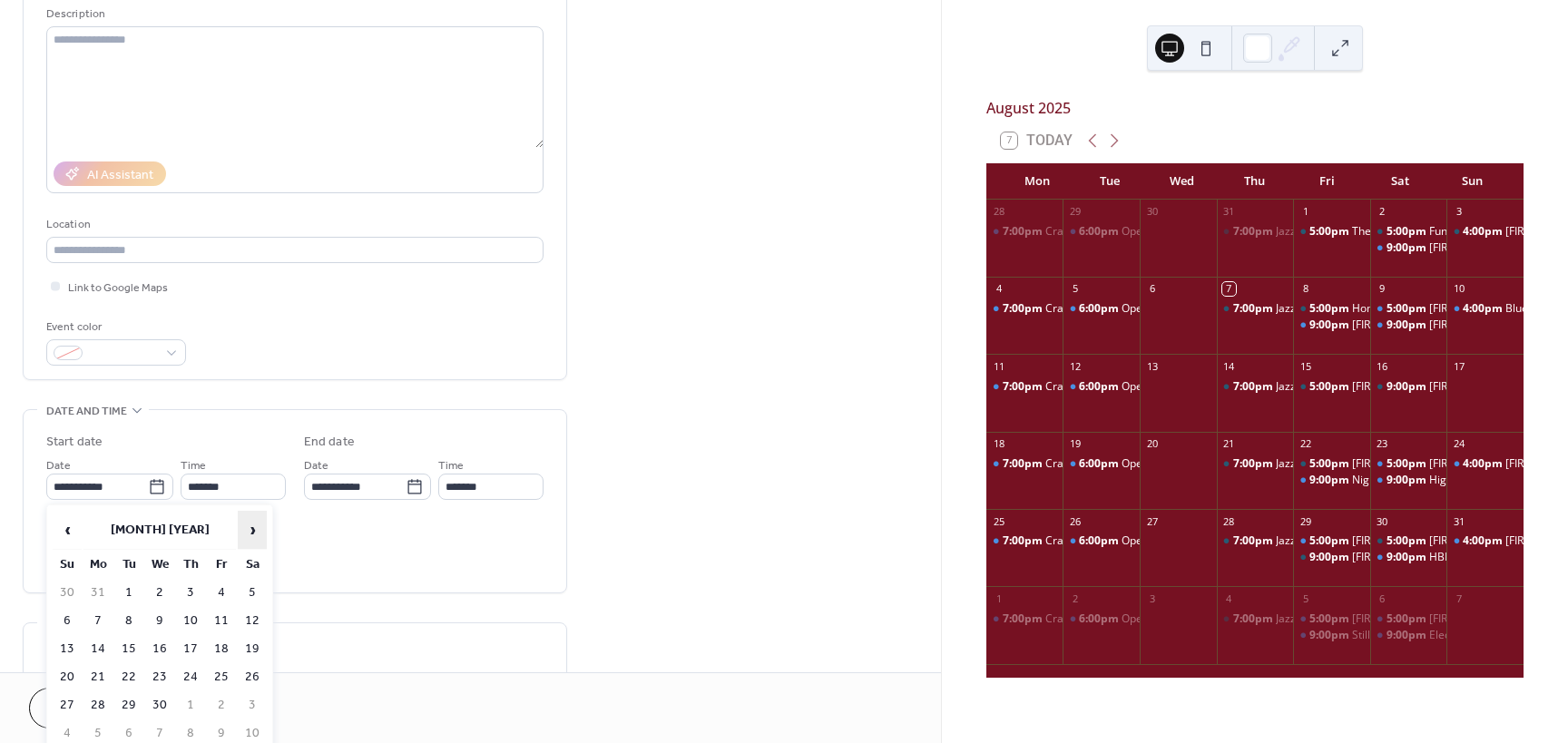 click on "›" at bounding box center (252, 530) 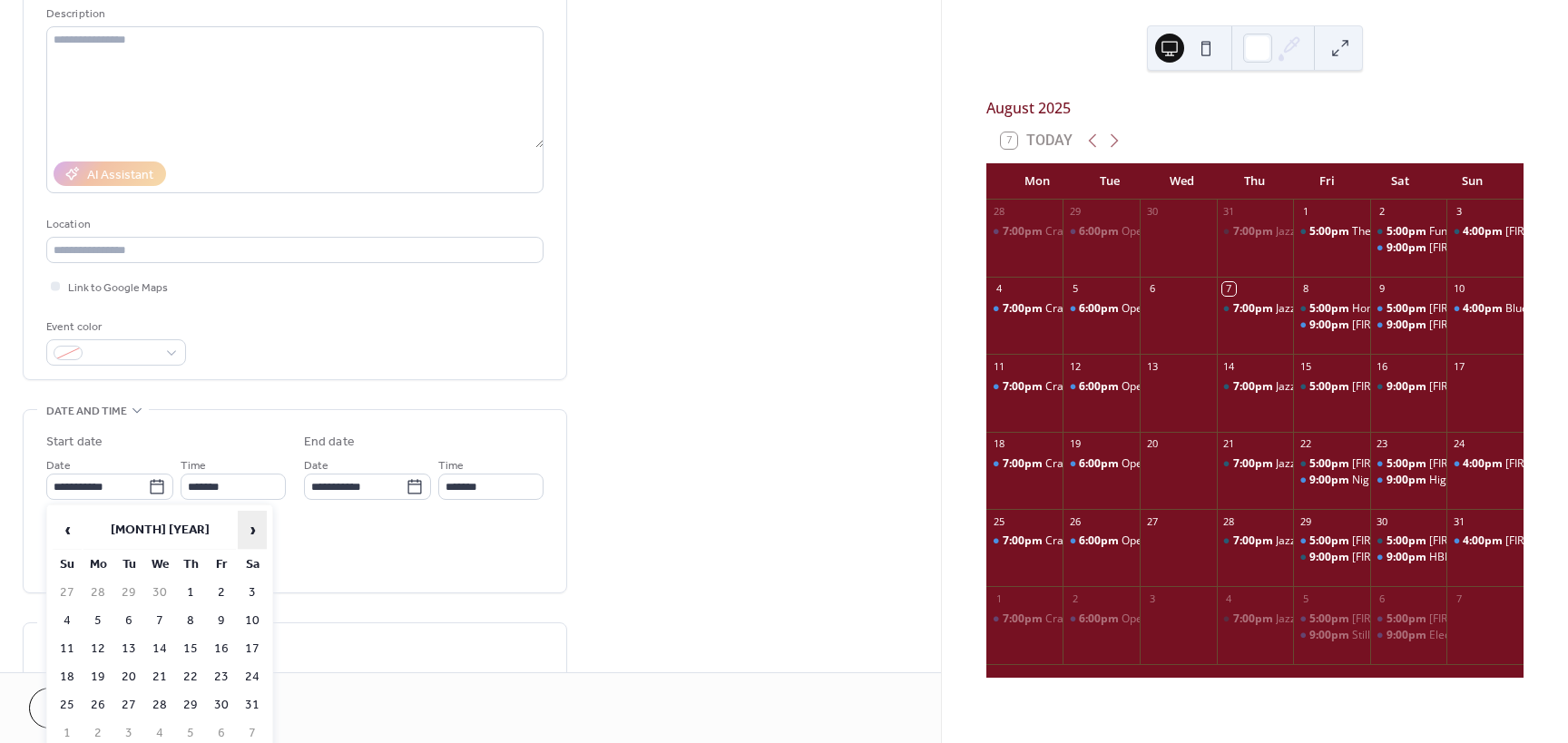 click on "›" at bounding box center (252, 530) 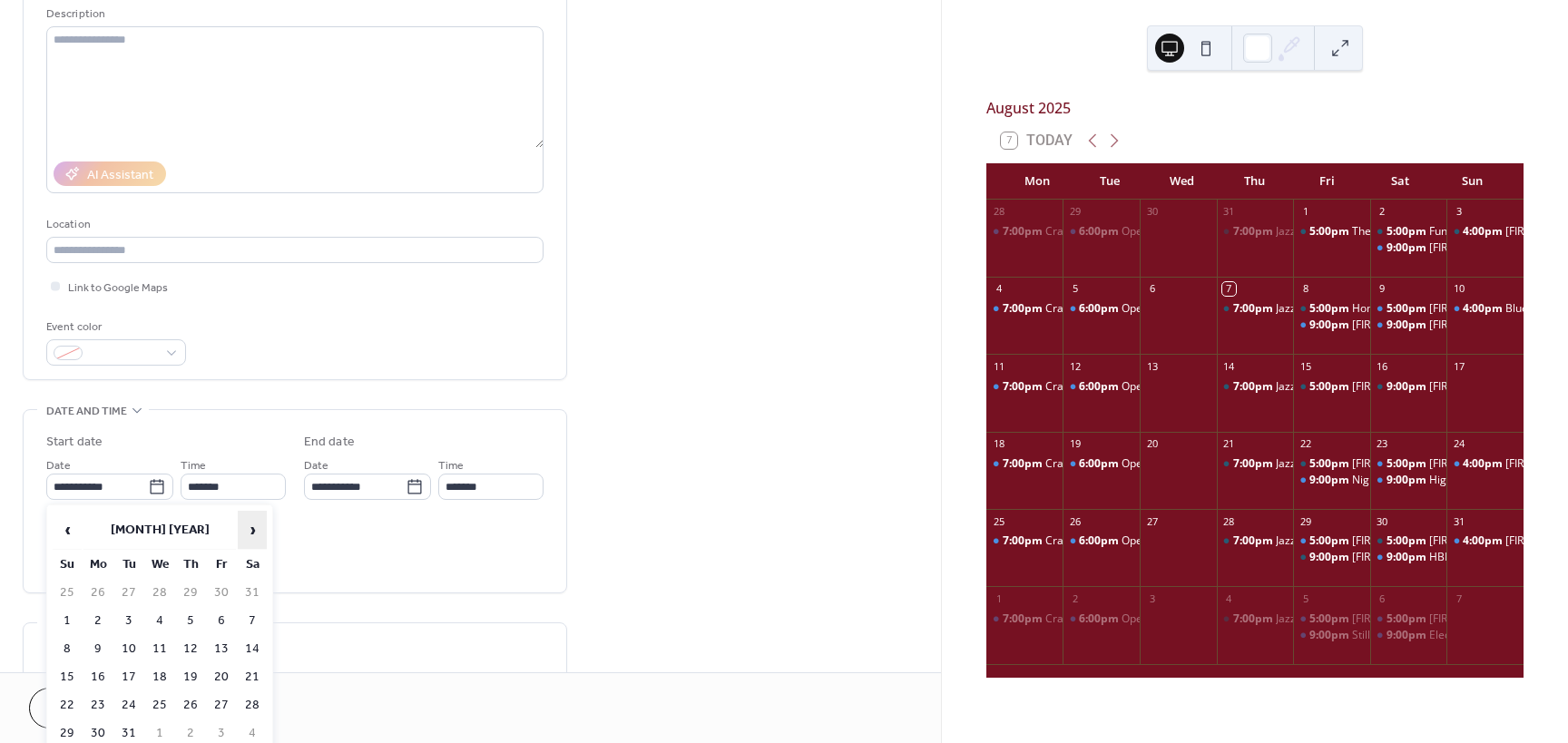 click on "›" at bounding box center [252, 530] 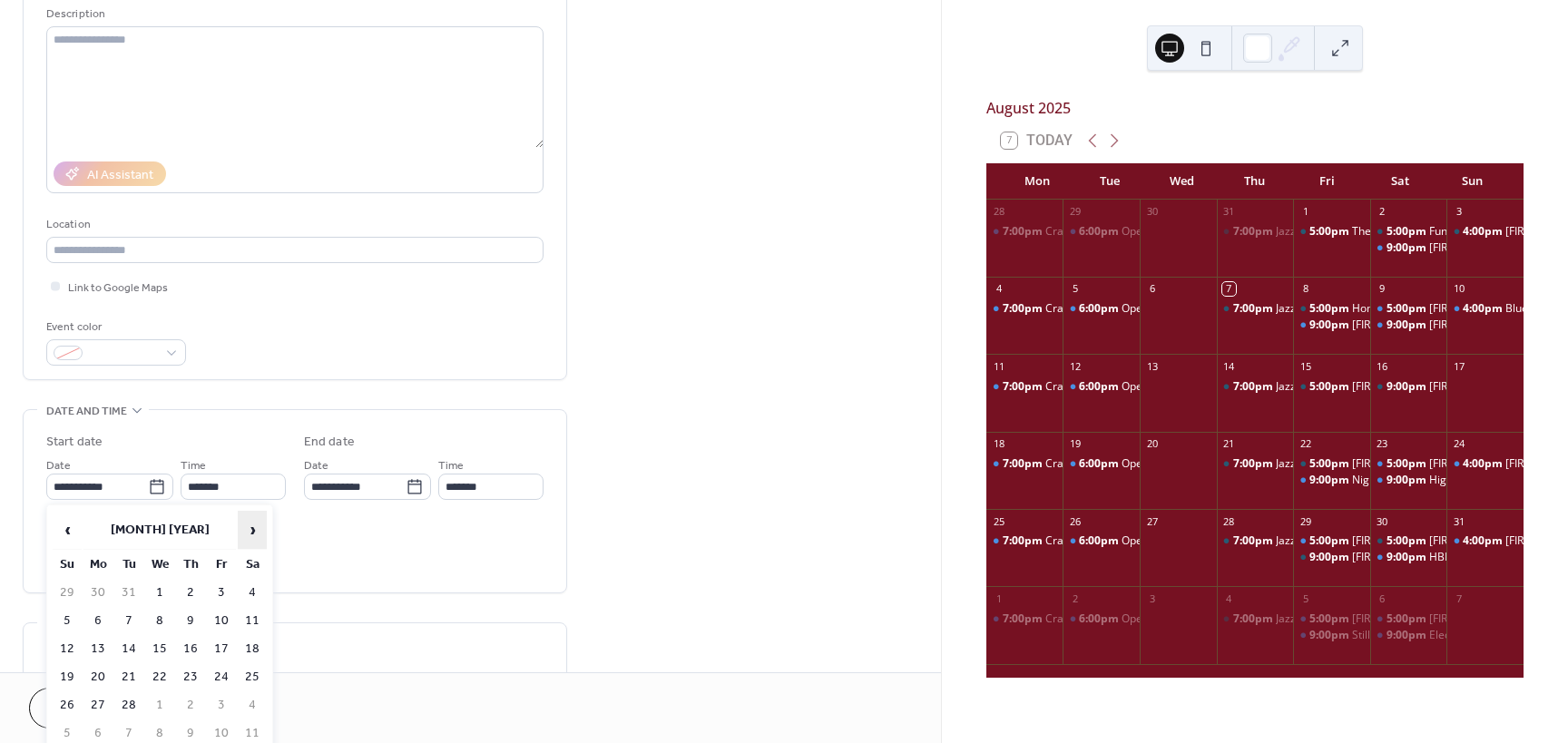 click on "›" at bounding box center (252, 530) 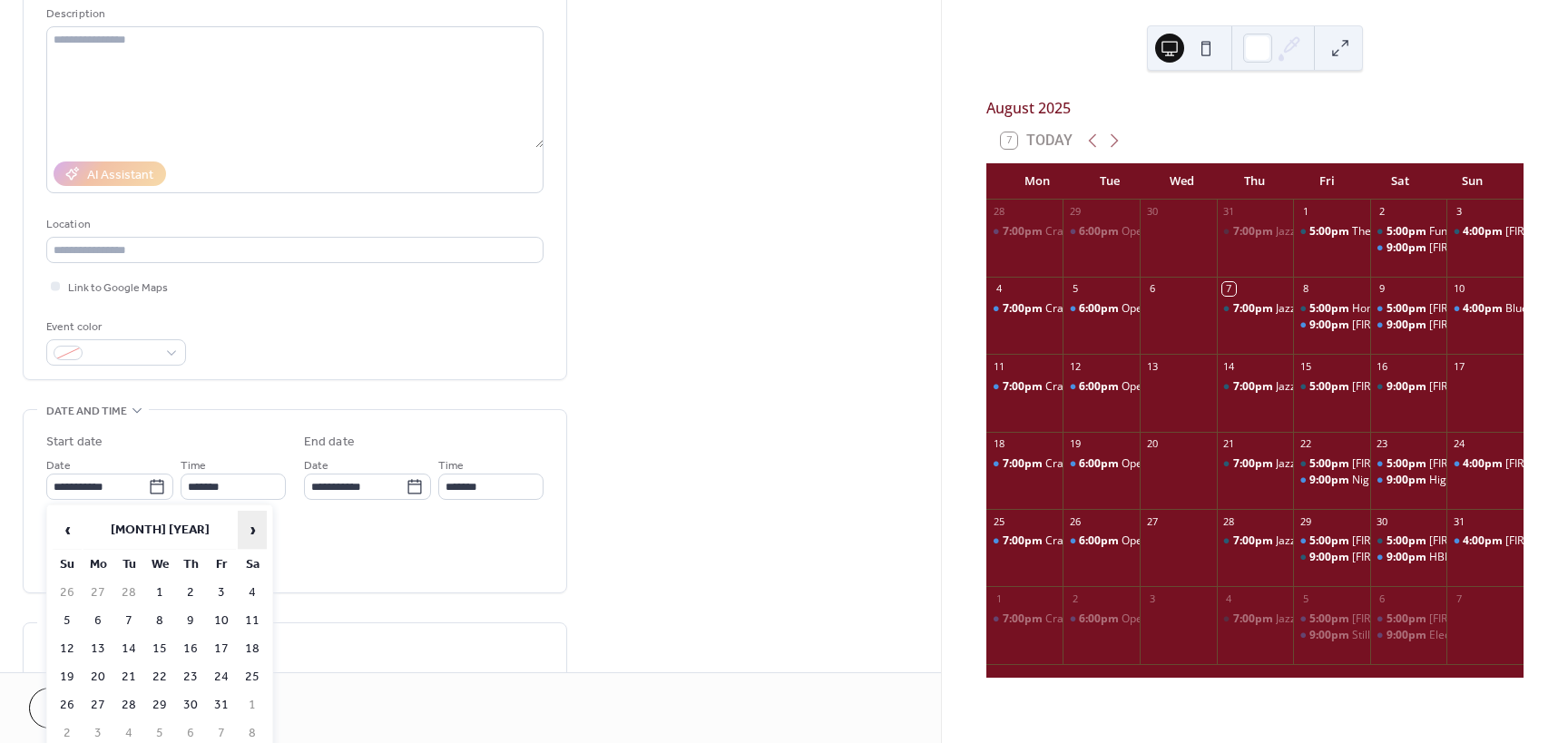 click on "›" at bounding box center [252, 530] 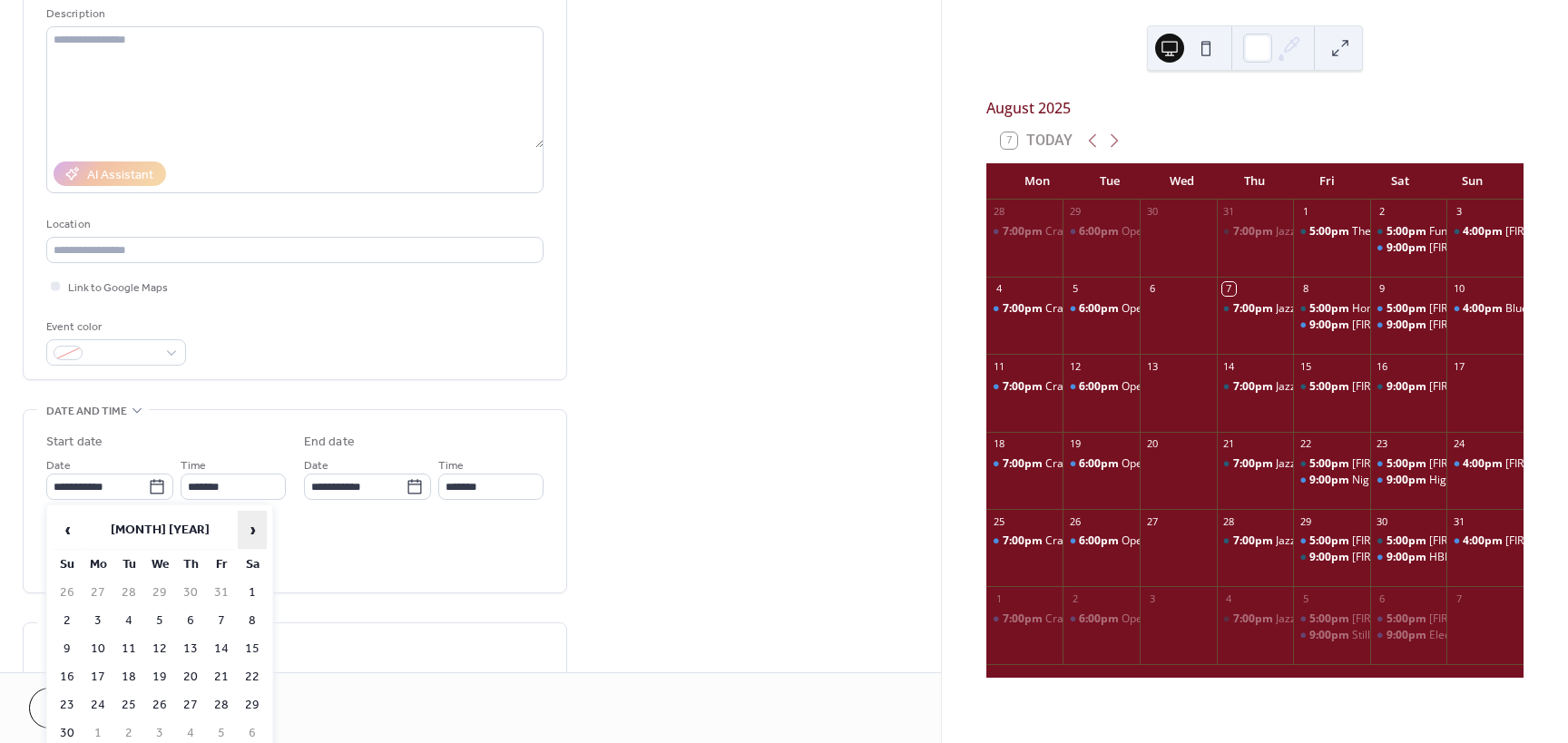 click on "›" at bounding box center (252, 530) 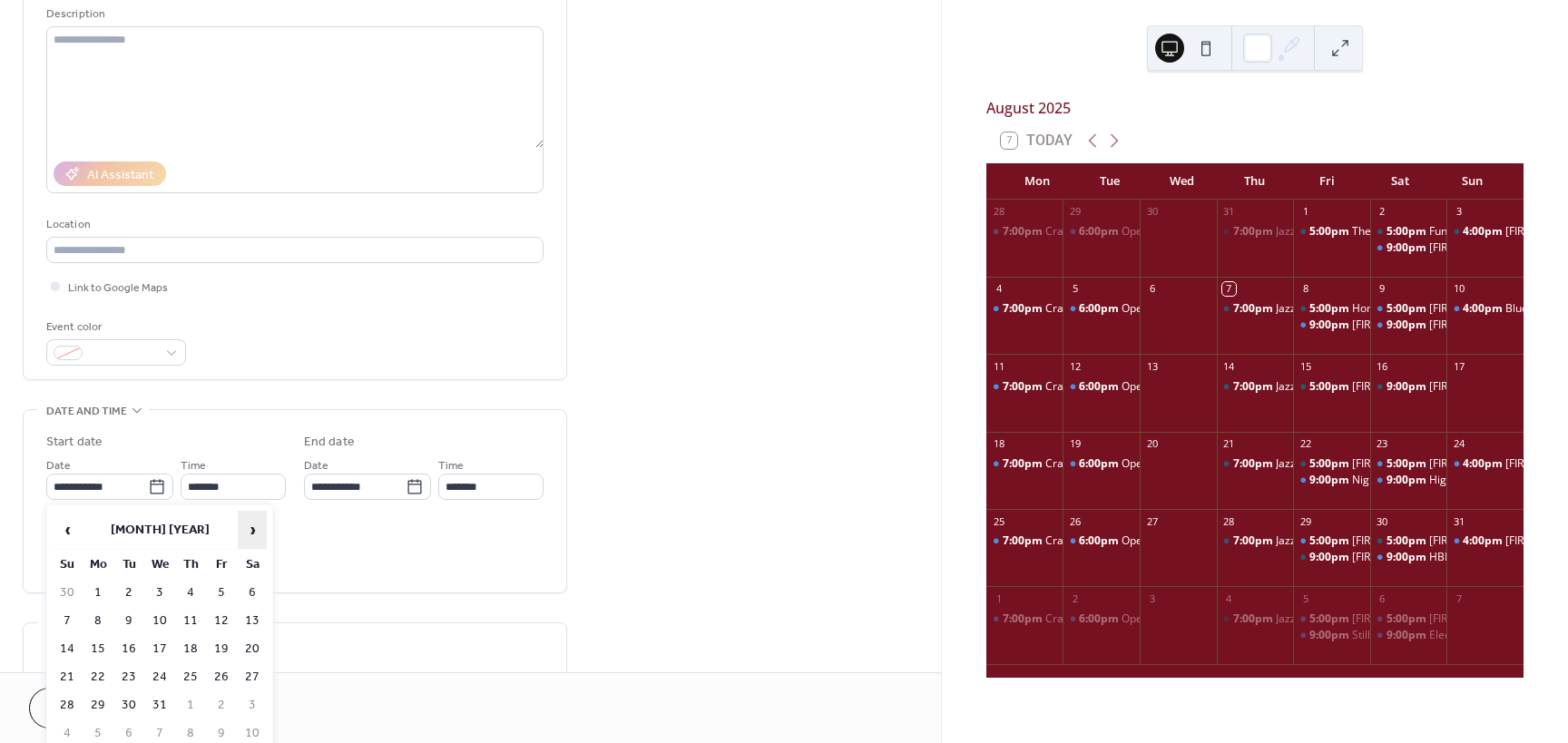 click on "›" at bounding box center [252, 530] 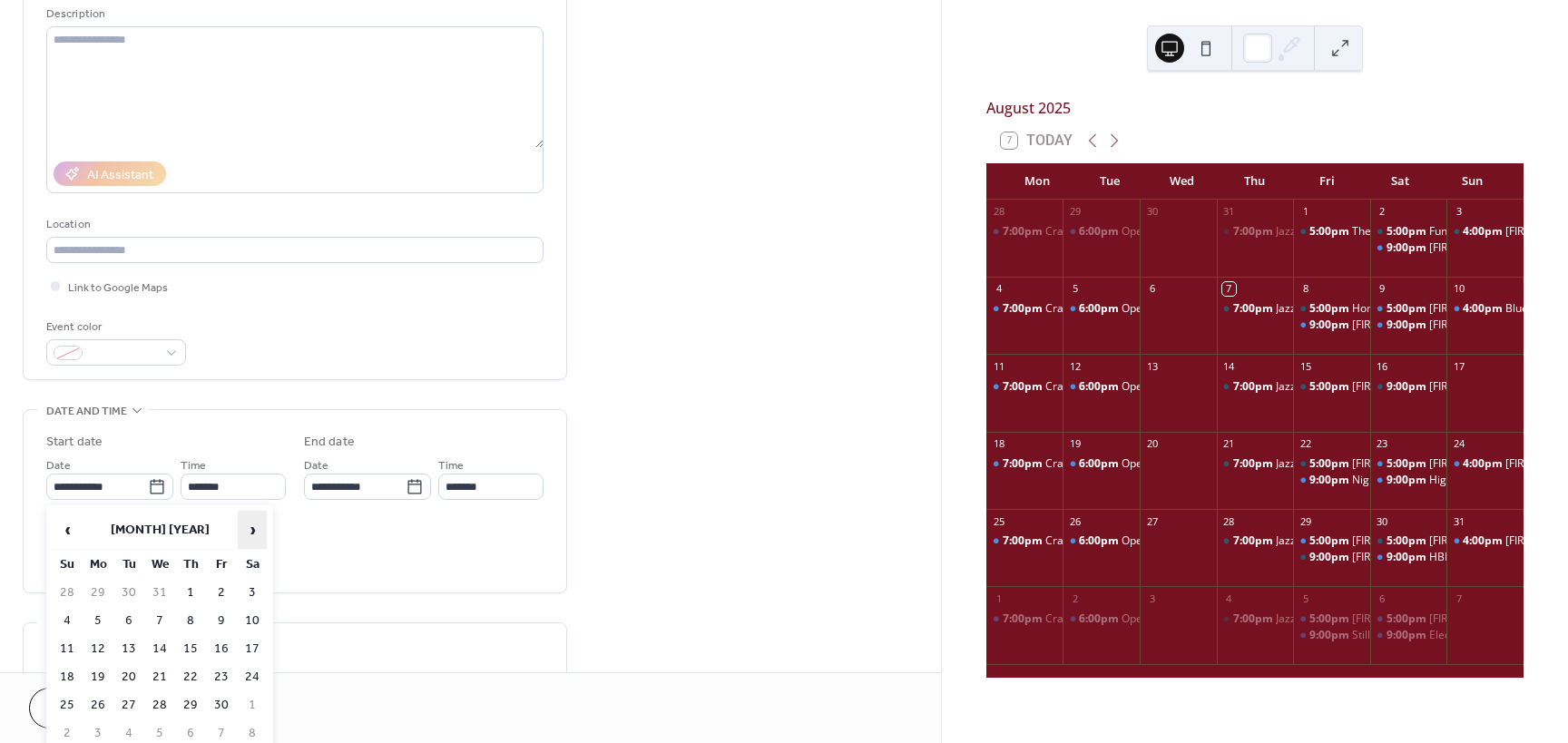 click on "›" at bounding box center [252, 530] 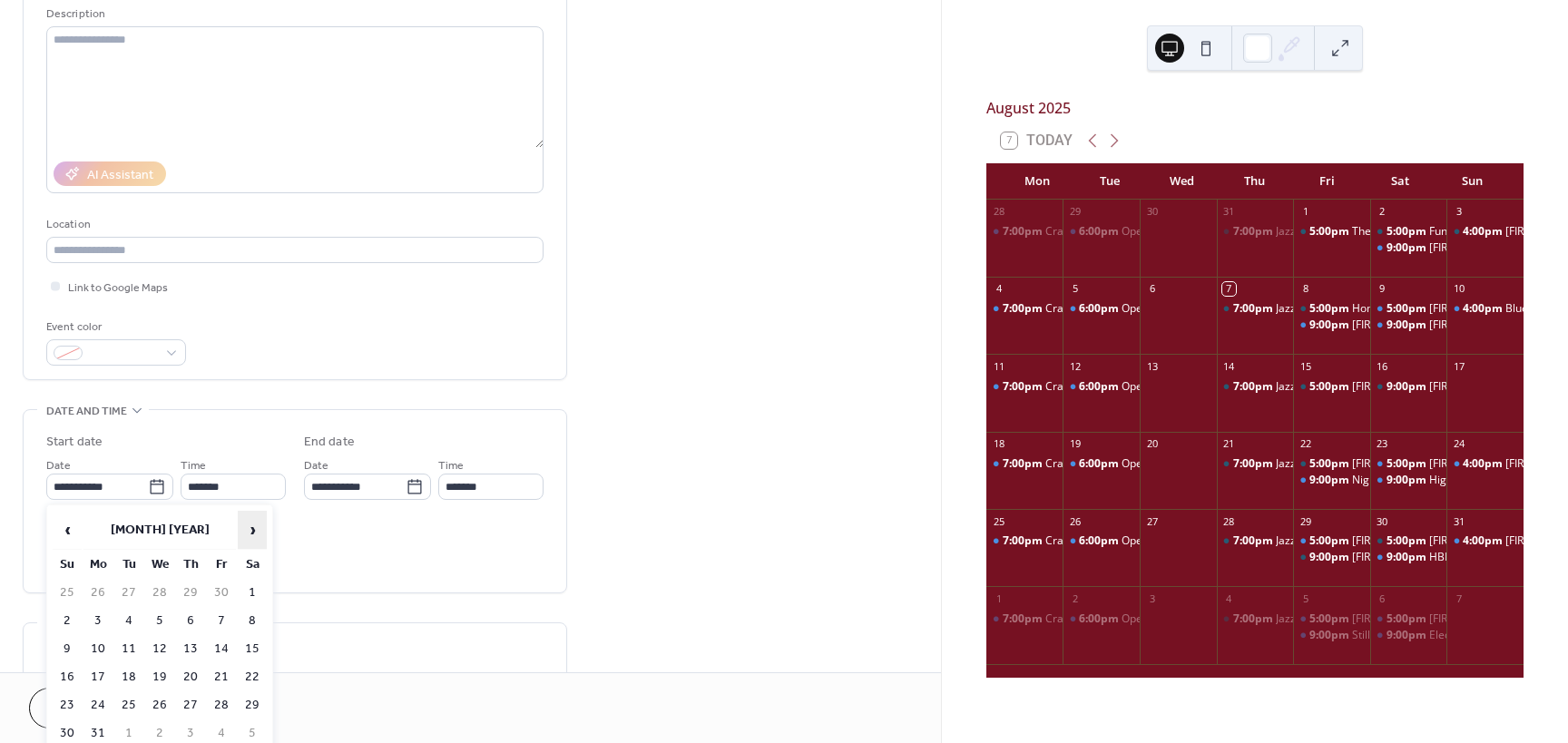 click on "›" at bounding box center [252, 530] 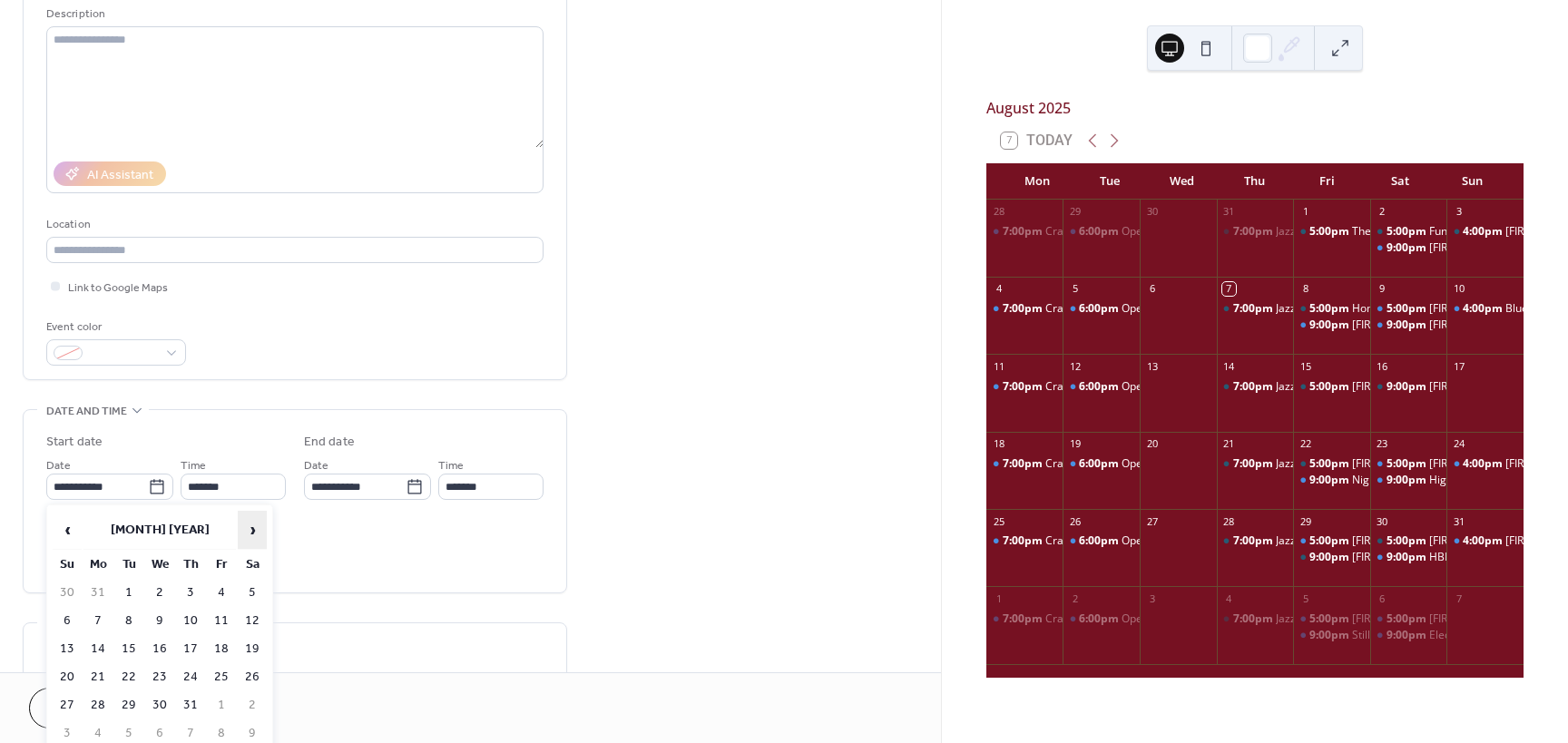 click on "›" at bounding box center [252, 530] 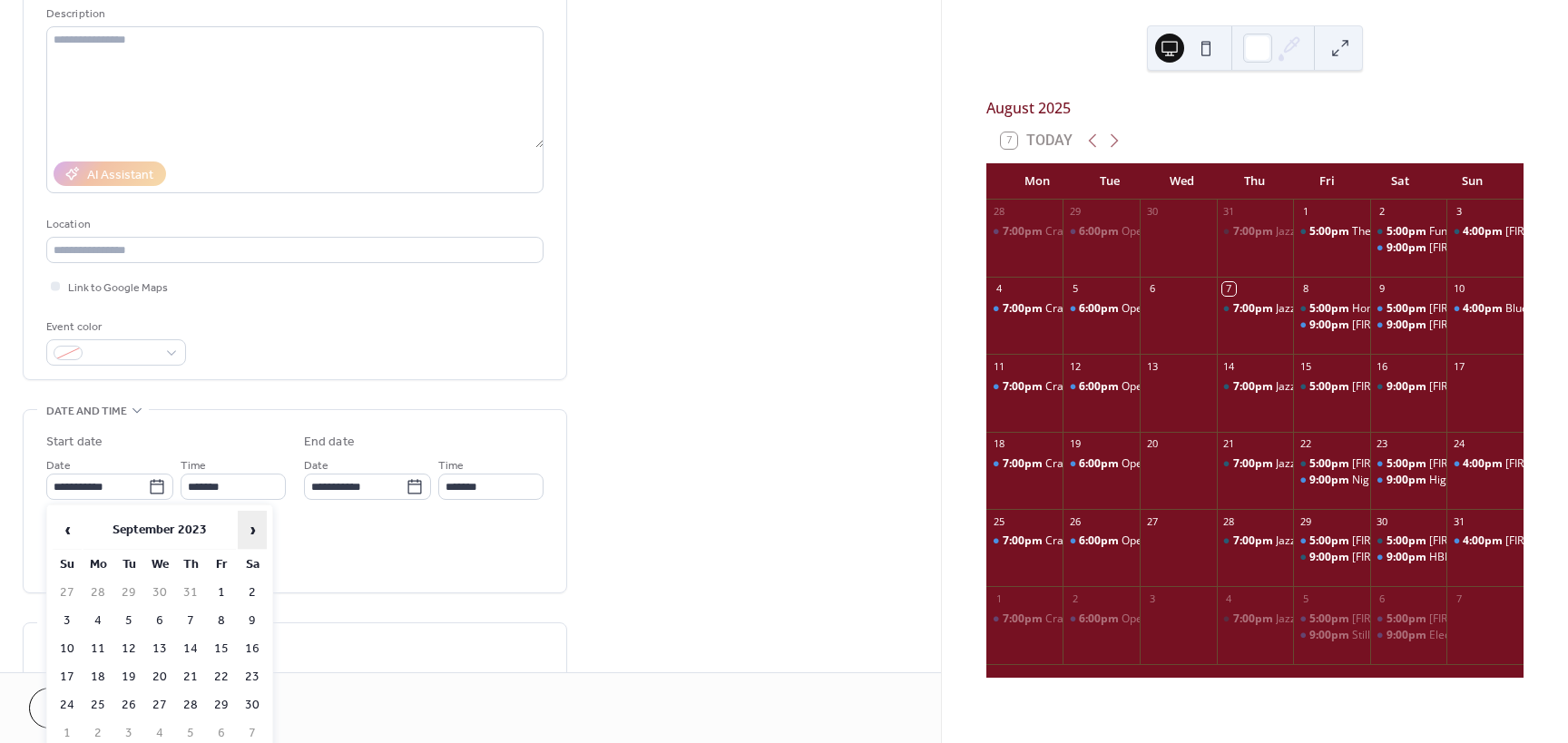 click on "›" at bounding box center (252, 530) 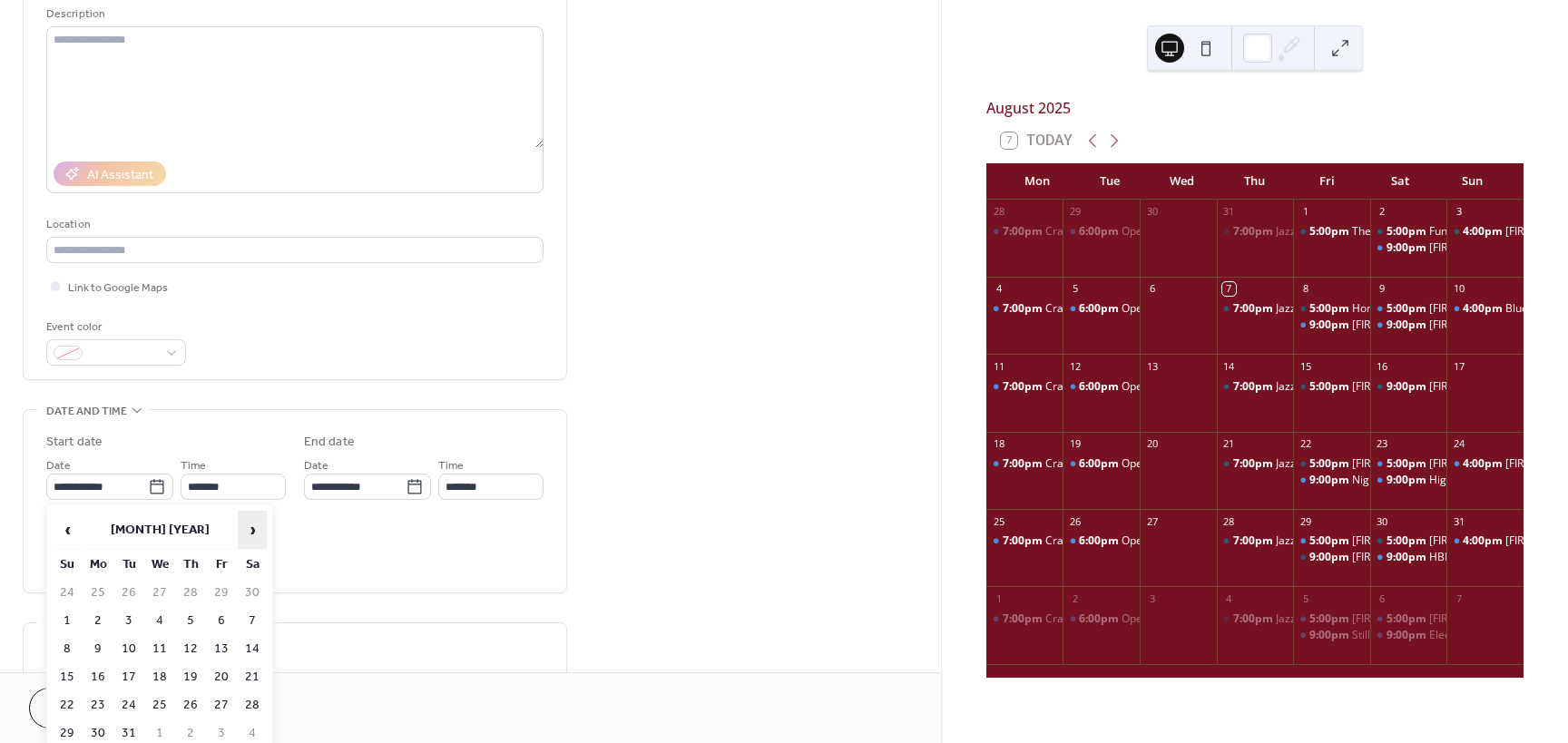 click on "›" at bounding box center [252, 530] 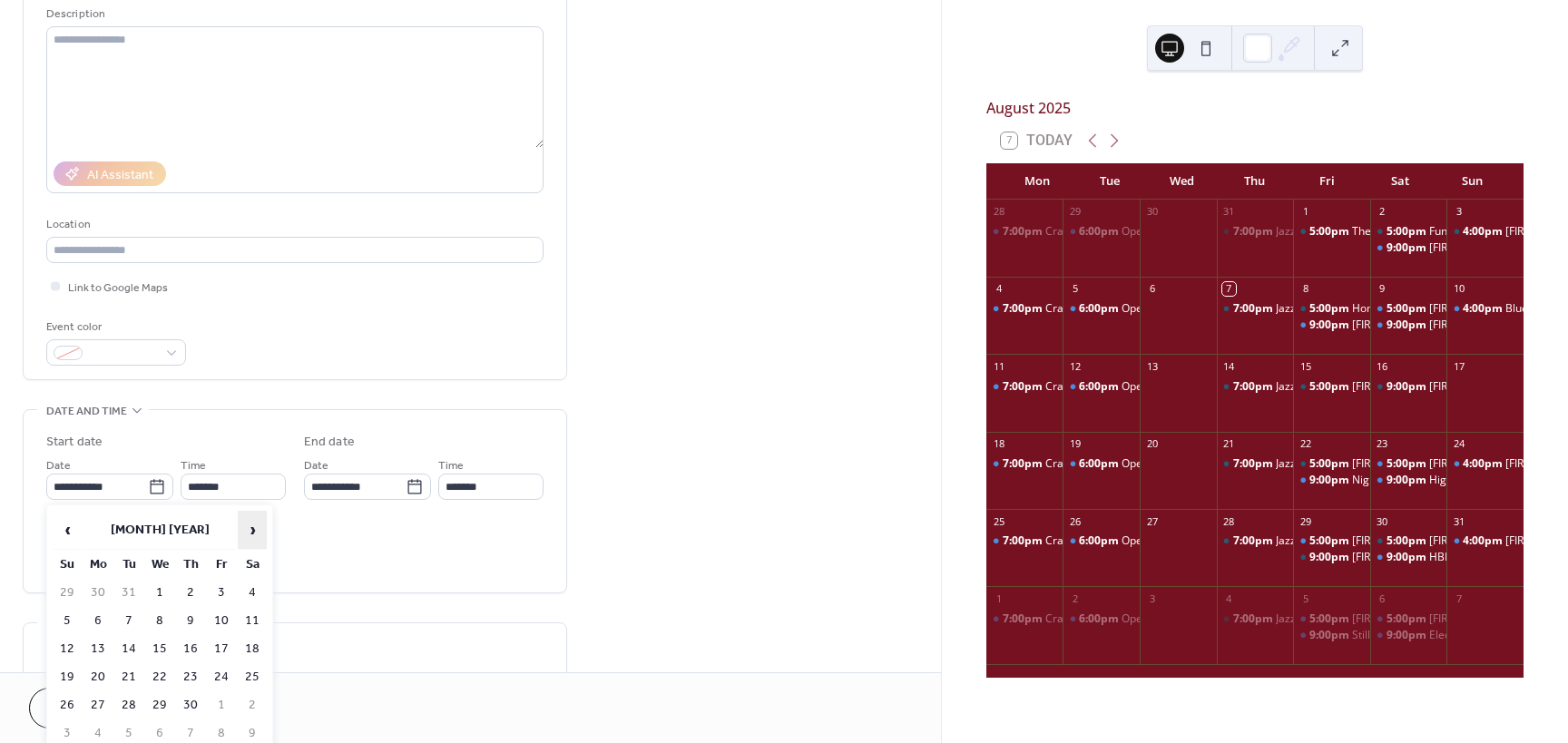 click on "›" at bounding box center [252, 530] 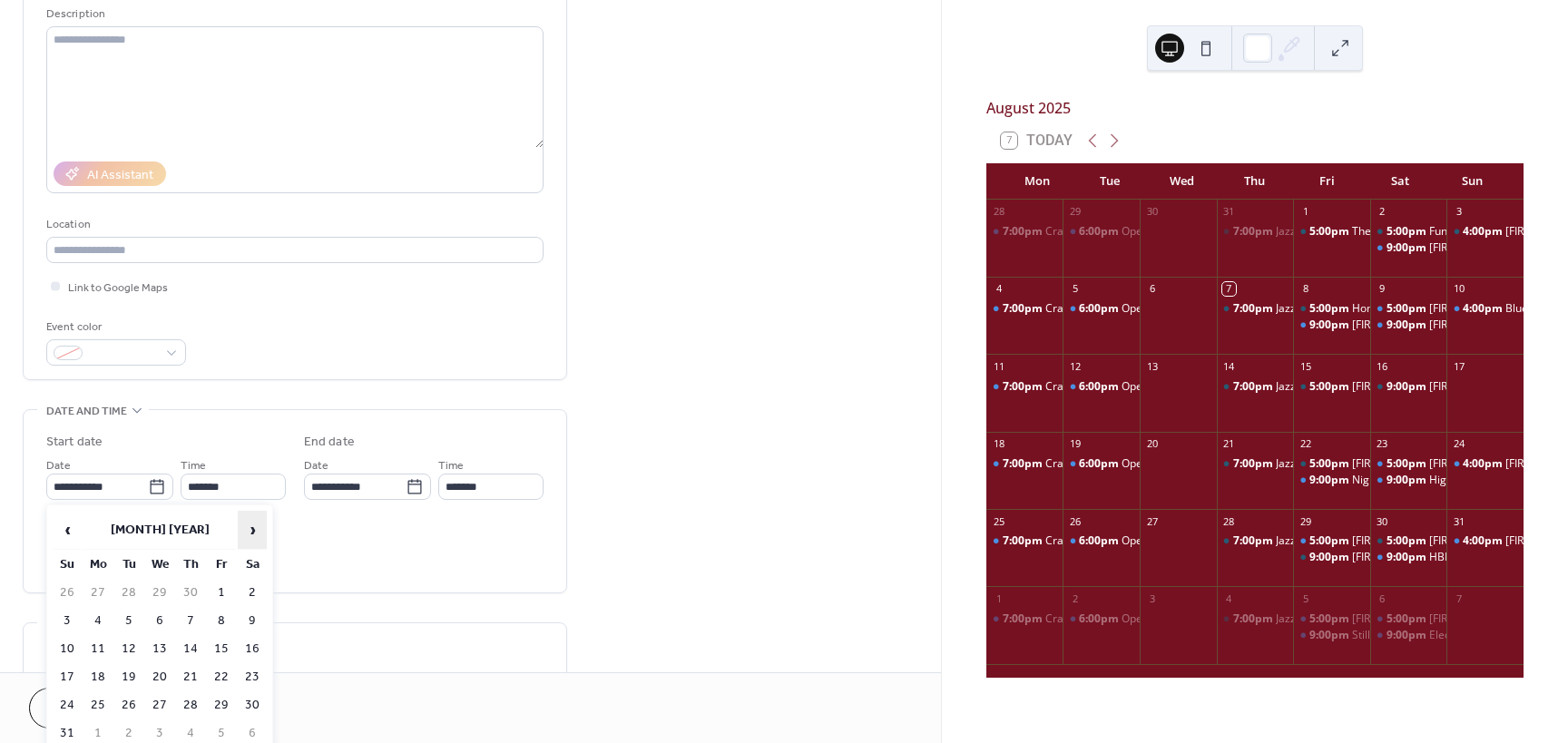 click on "›" at bounding box center (252, 530) 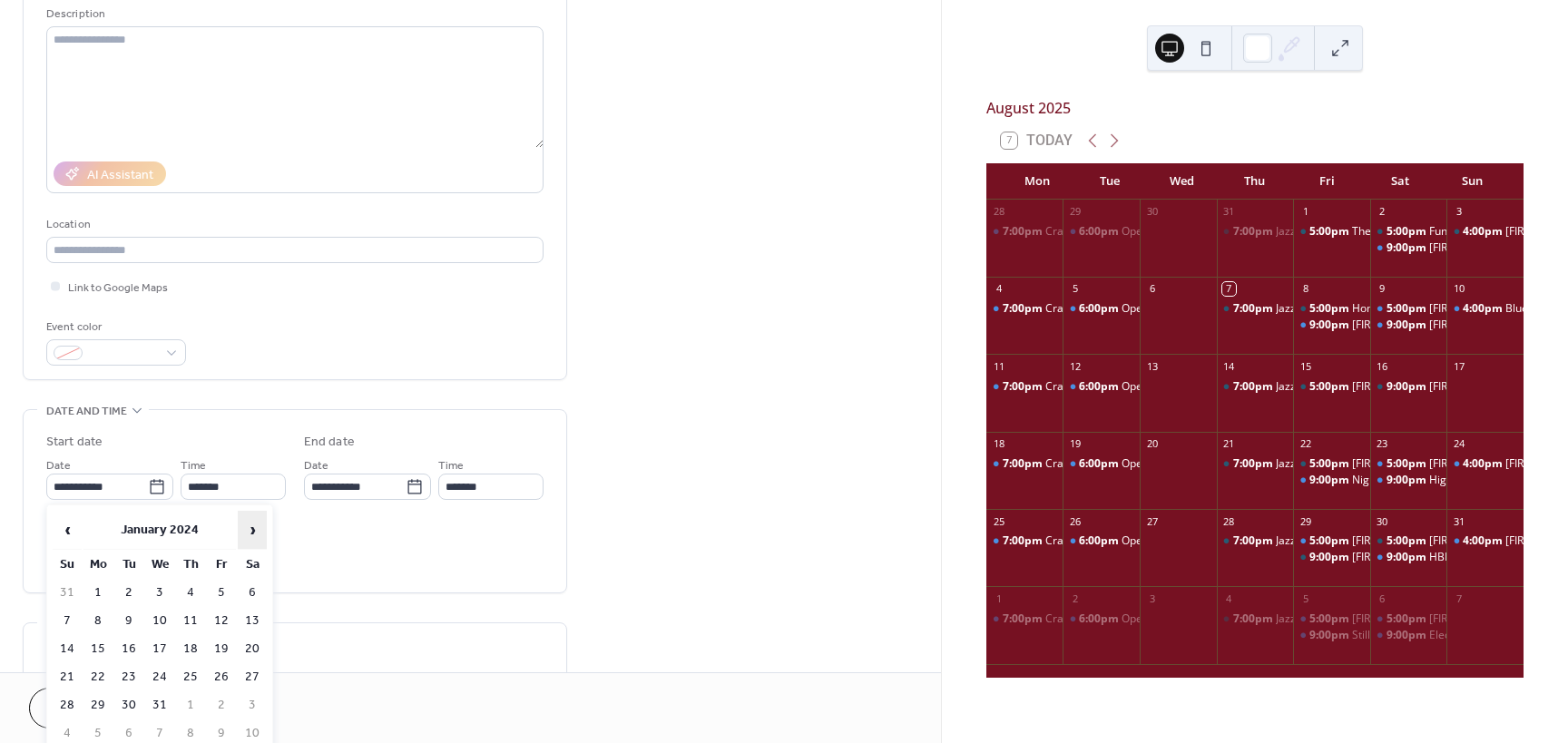click on "›" at bounding box center [252, 530] 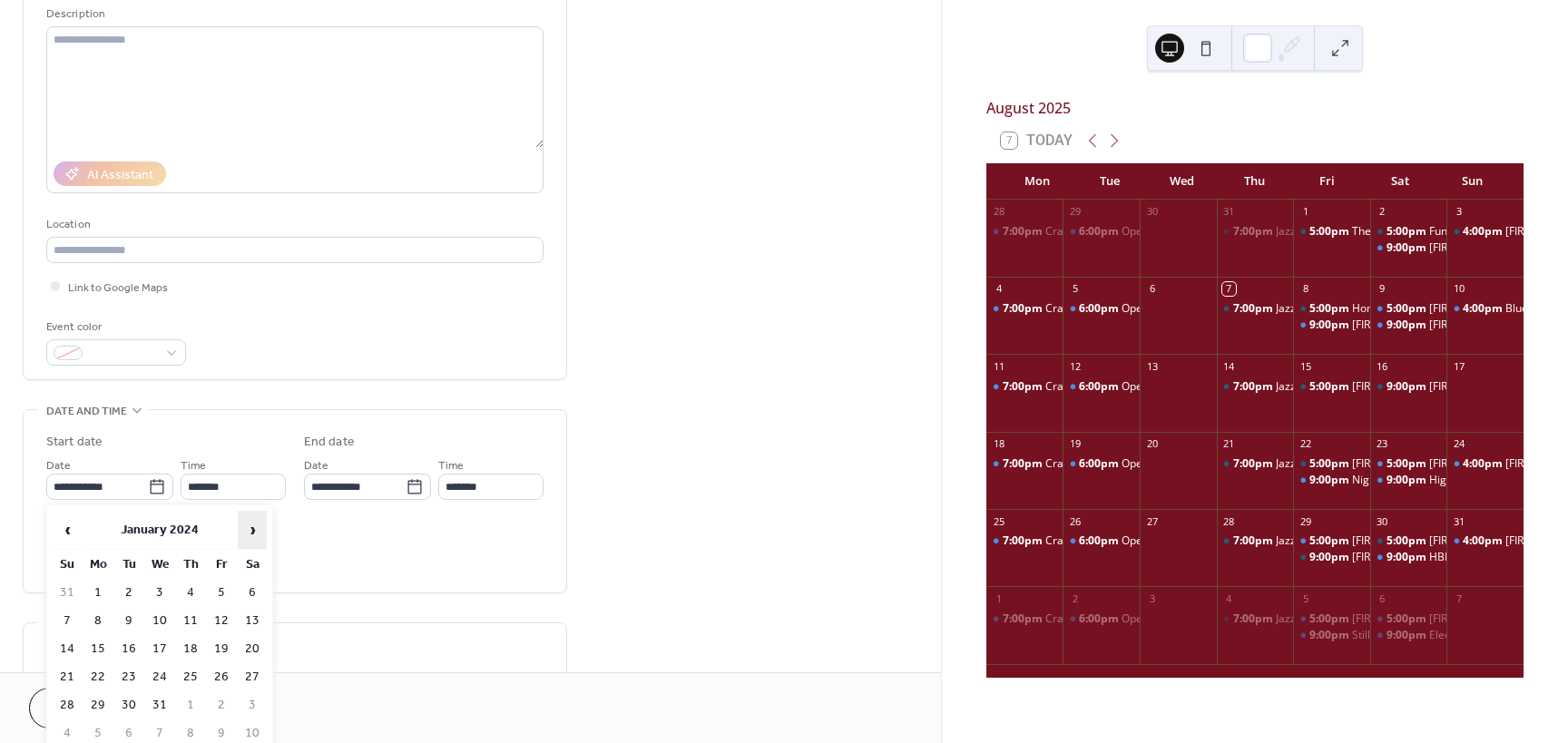 click on "›" at bounding box center (252, 530) 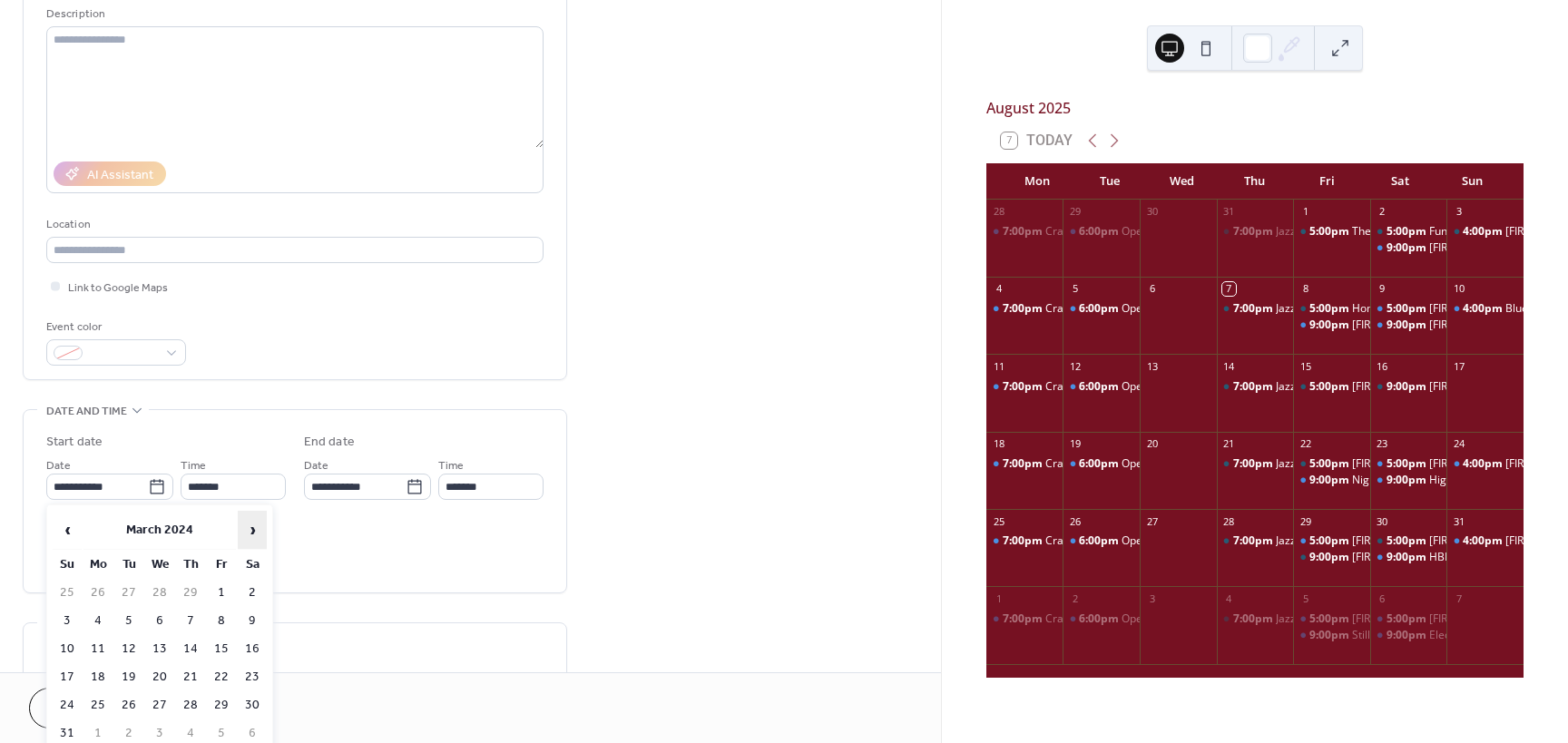 click on "›" at bounding box center [252, 530] 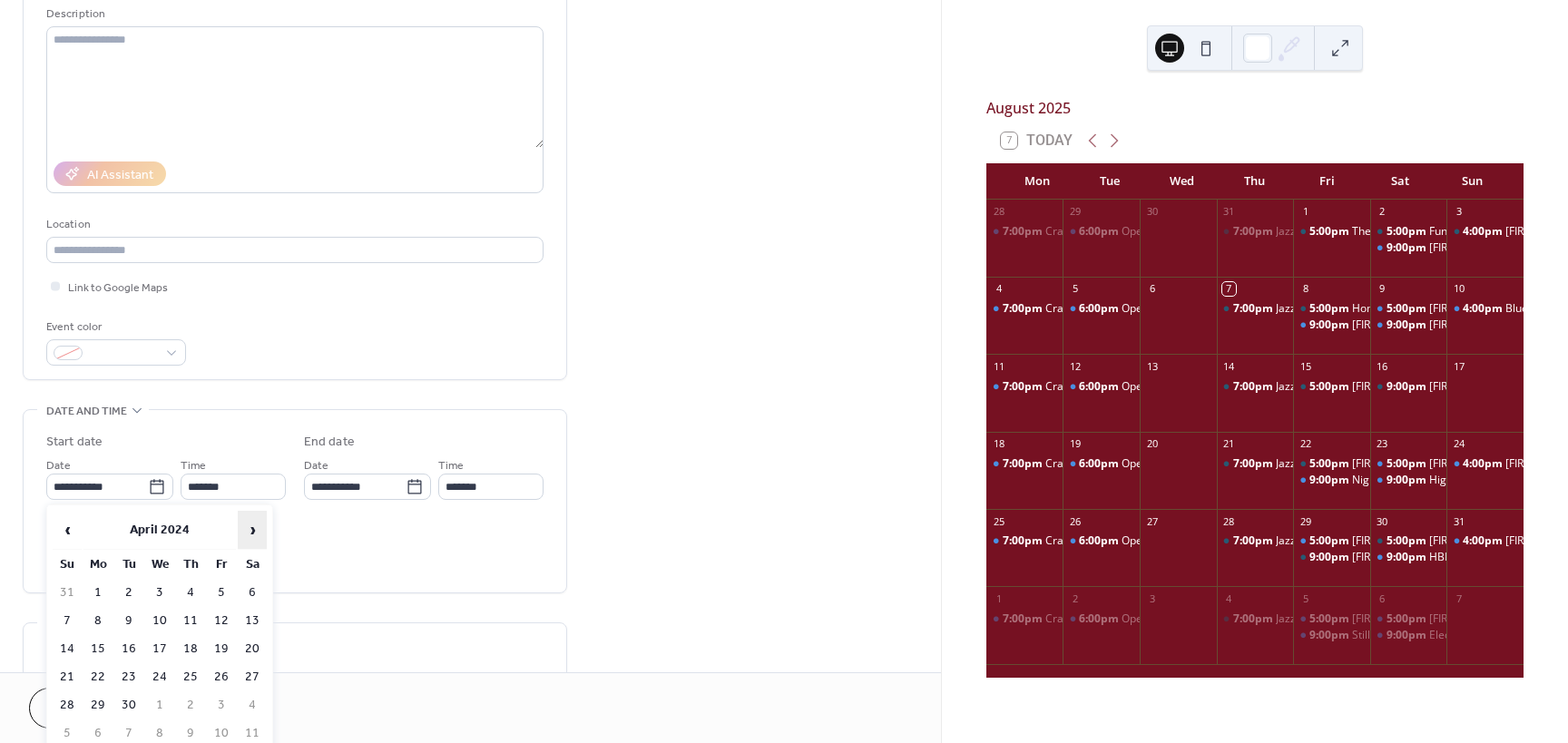 click on "›" at bounding box center [252, 530] 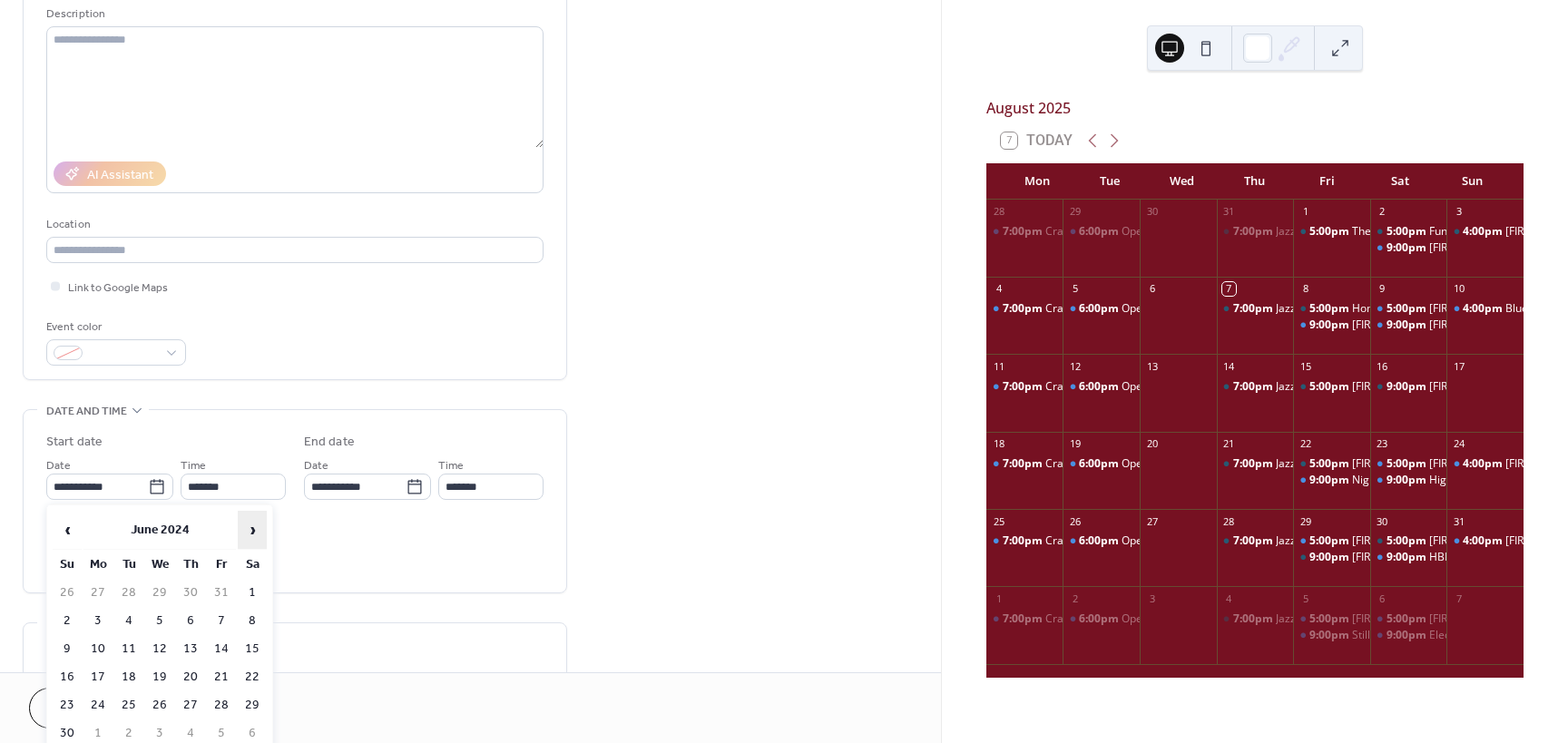 click on "›" at bounding box center [252, 530] 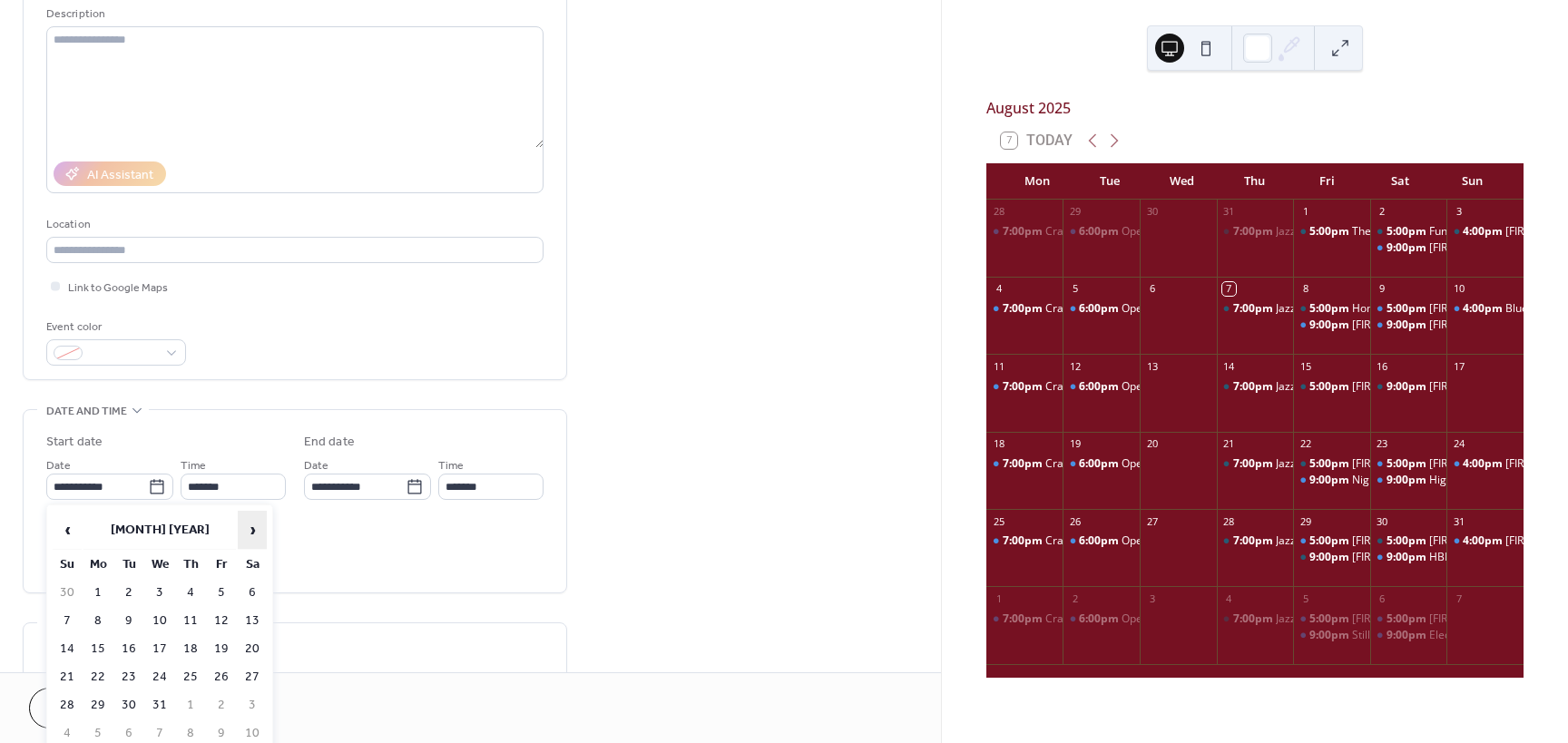 click on "›" at bounding box center (252, 530) 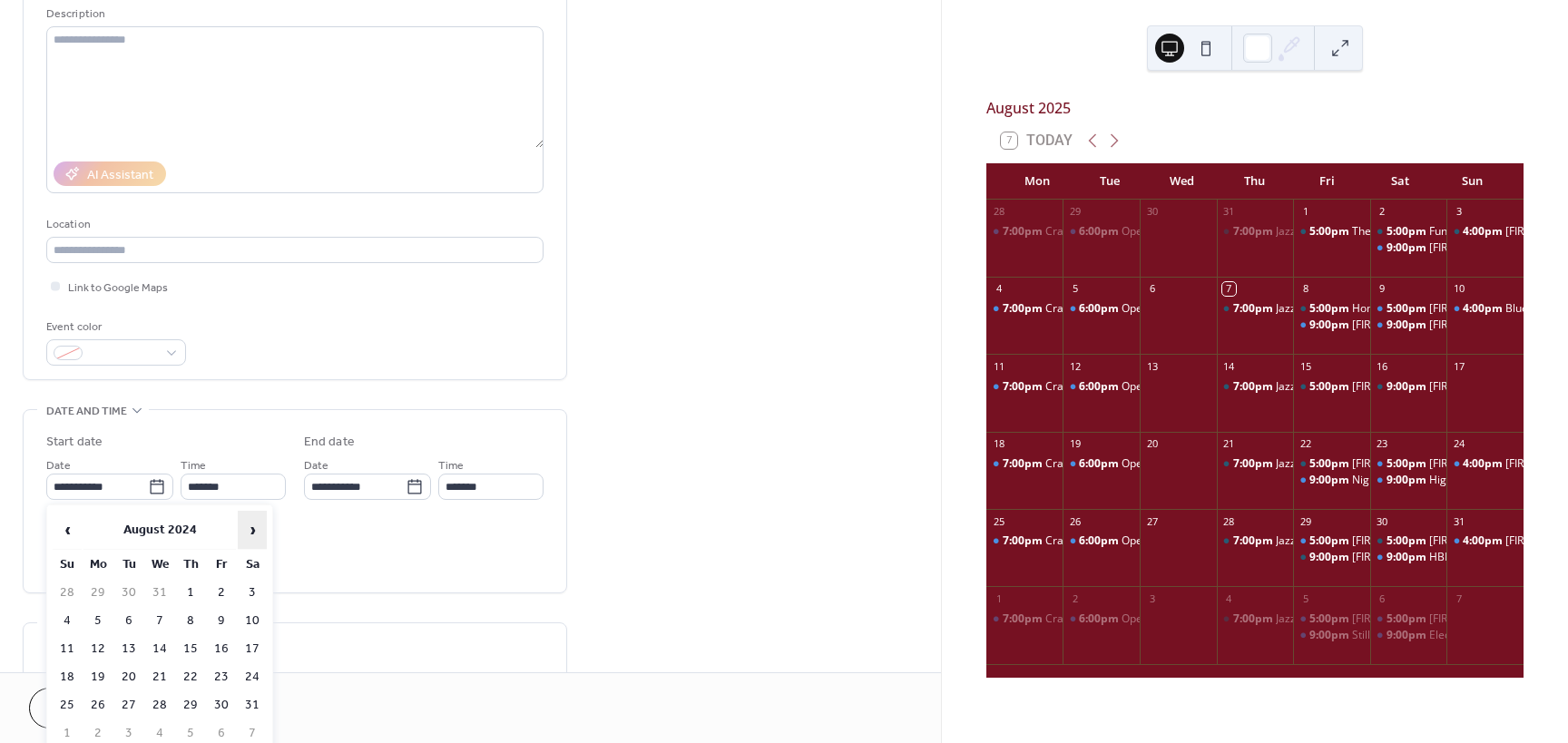 click on "›" at bounding box center (252, 530) 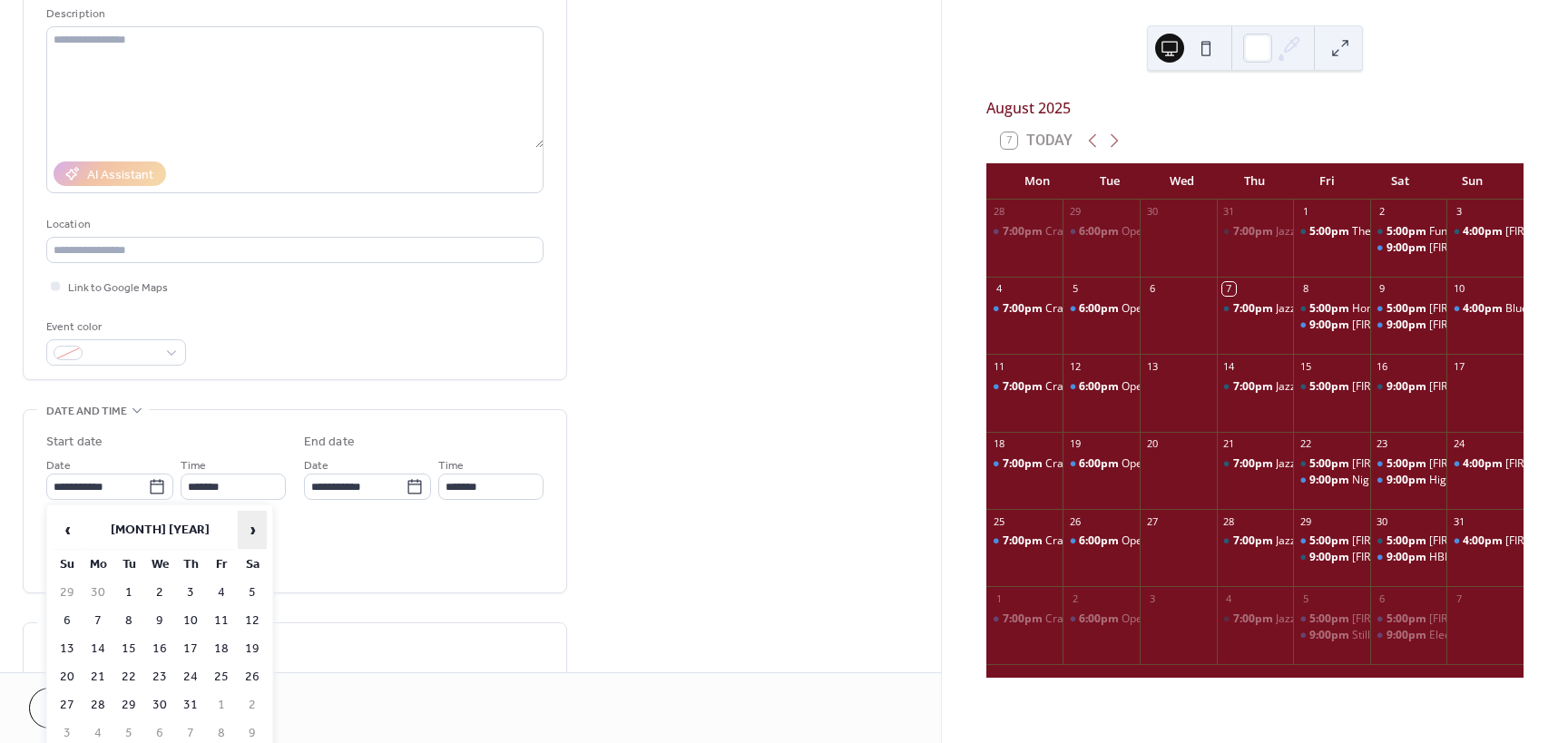 click on "›" at bounding box center (252, 530) 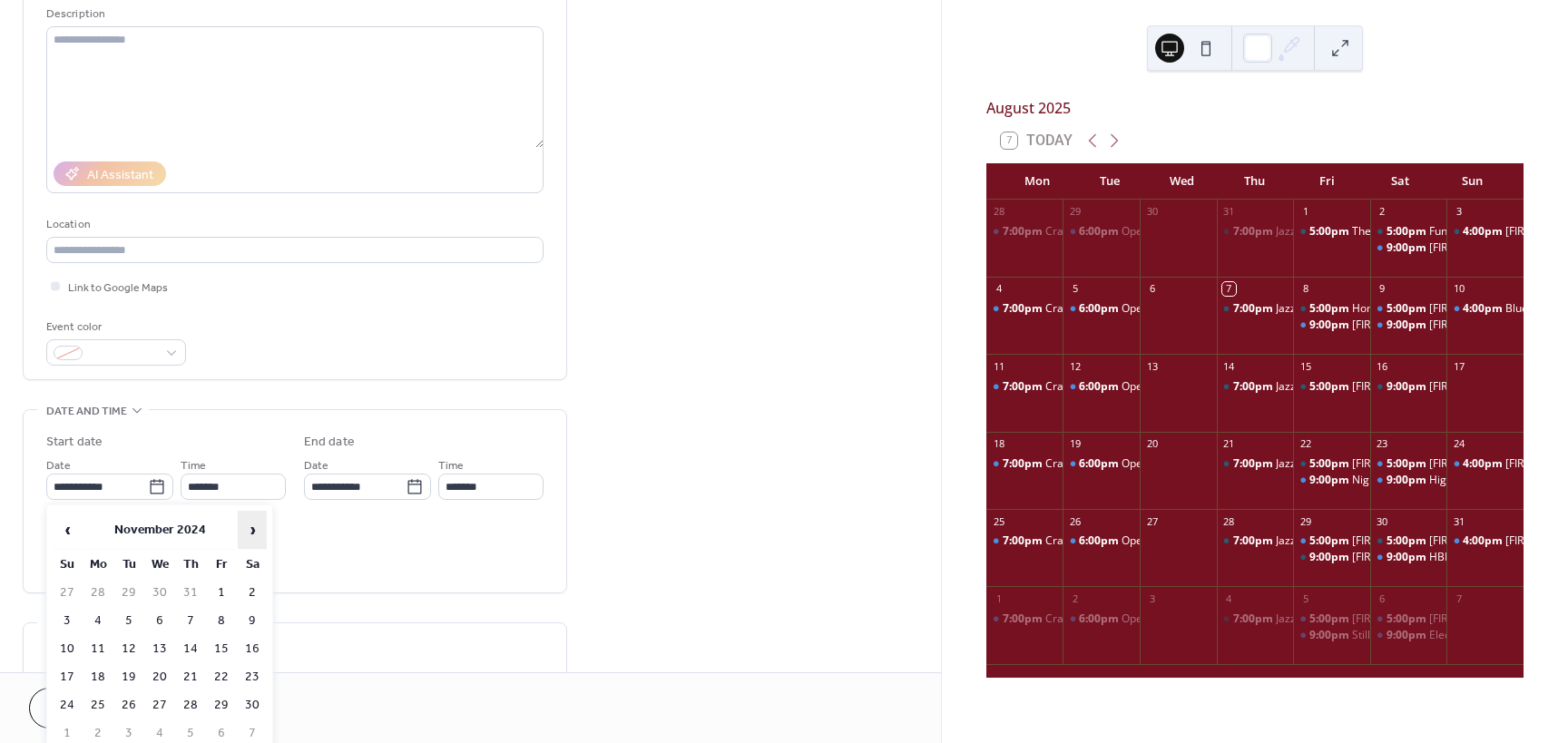 click on "›" at bounding box center [252, 530] 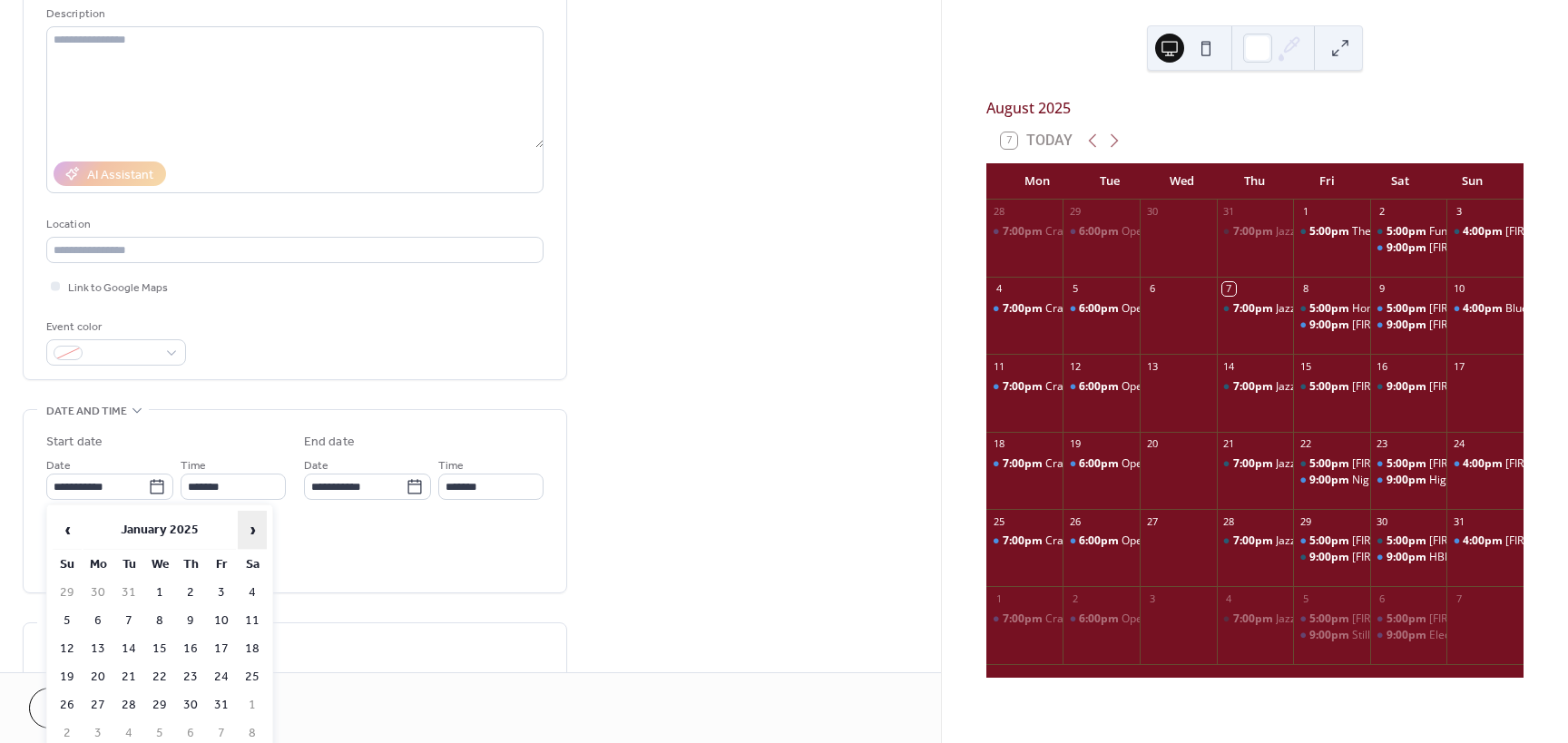 click on "›" at bounding box center (252, 530) 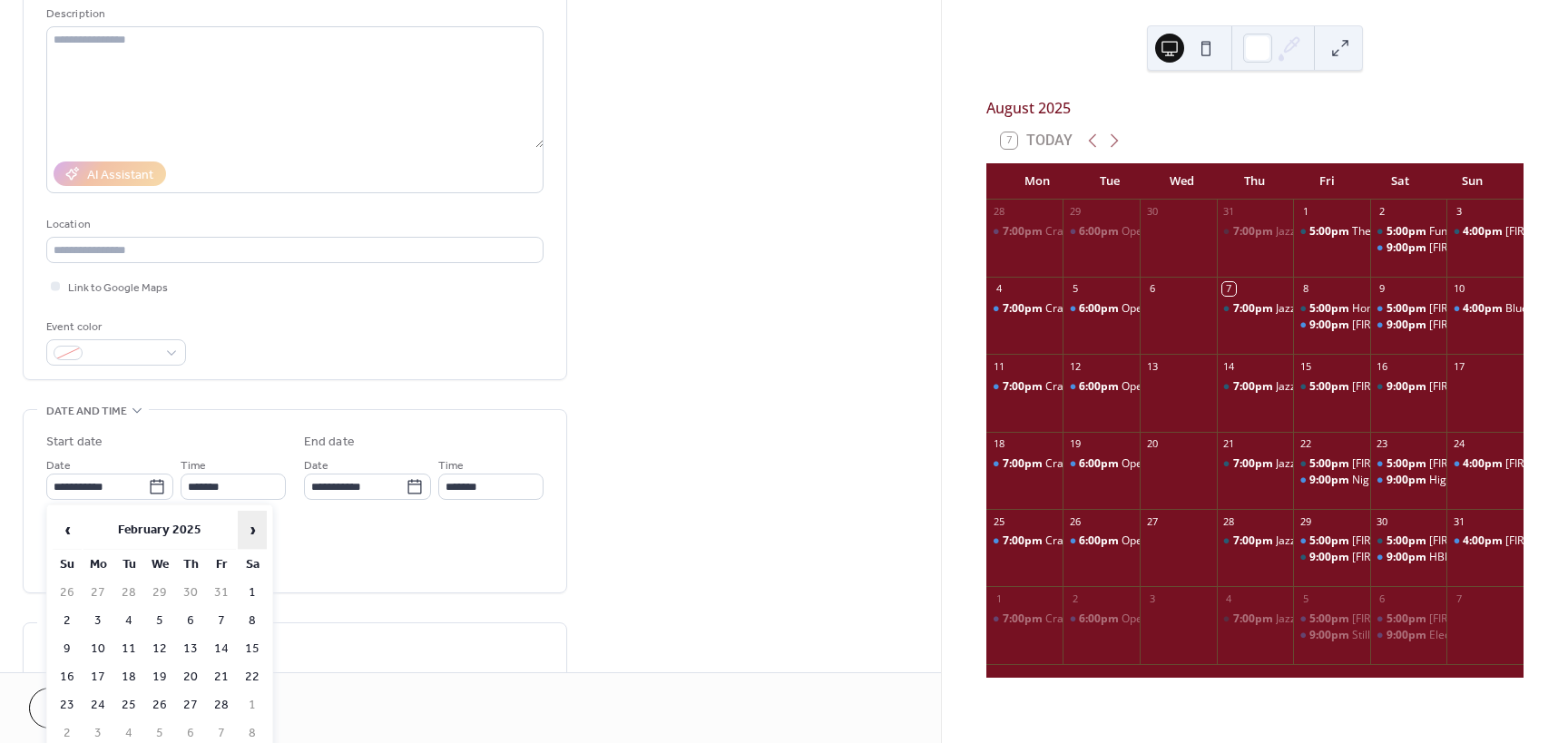 click on "›" at bounding box center (252, 530) 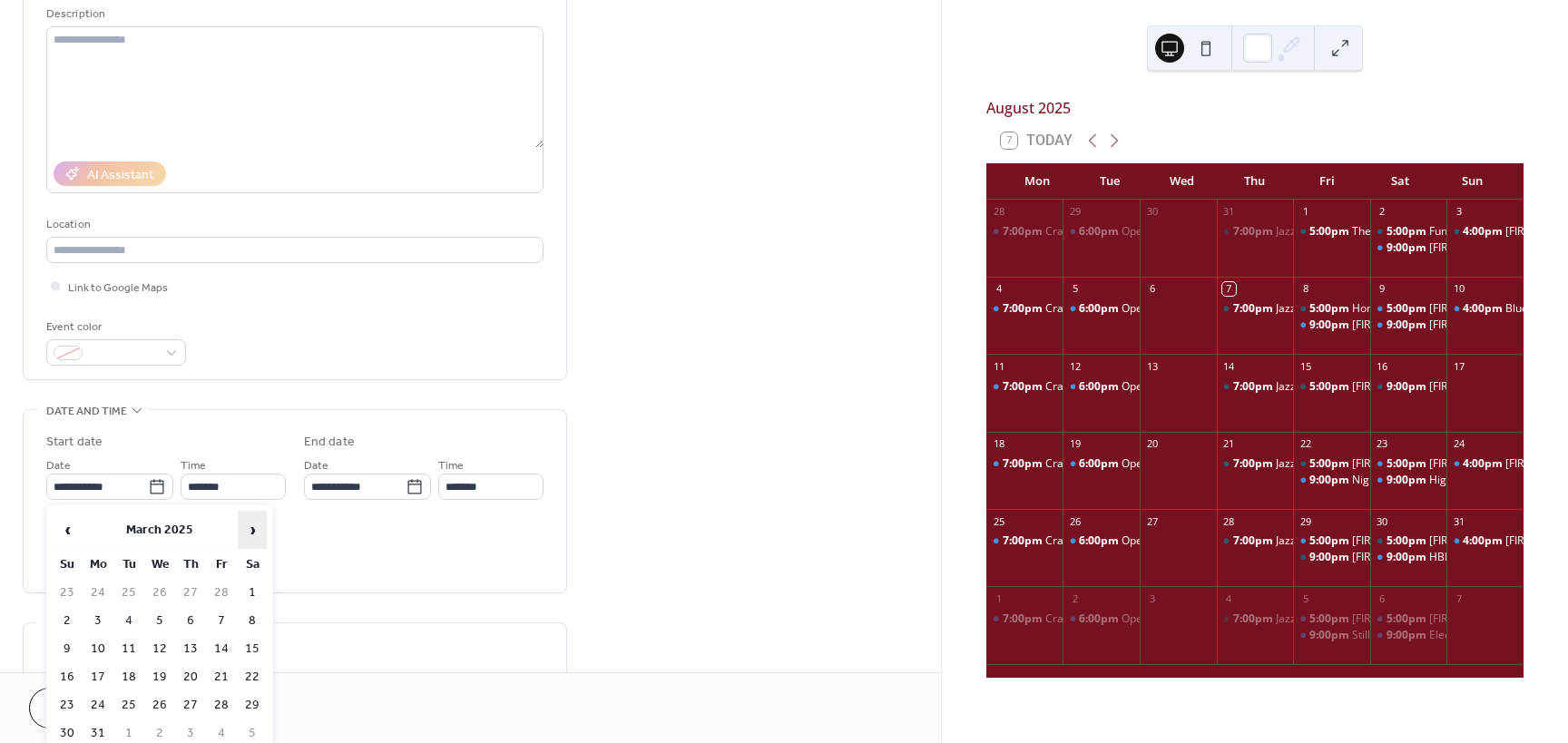 click on "›" at bounding box center (252, 530) 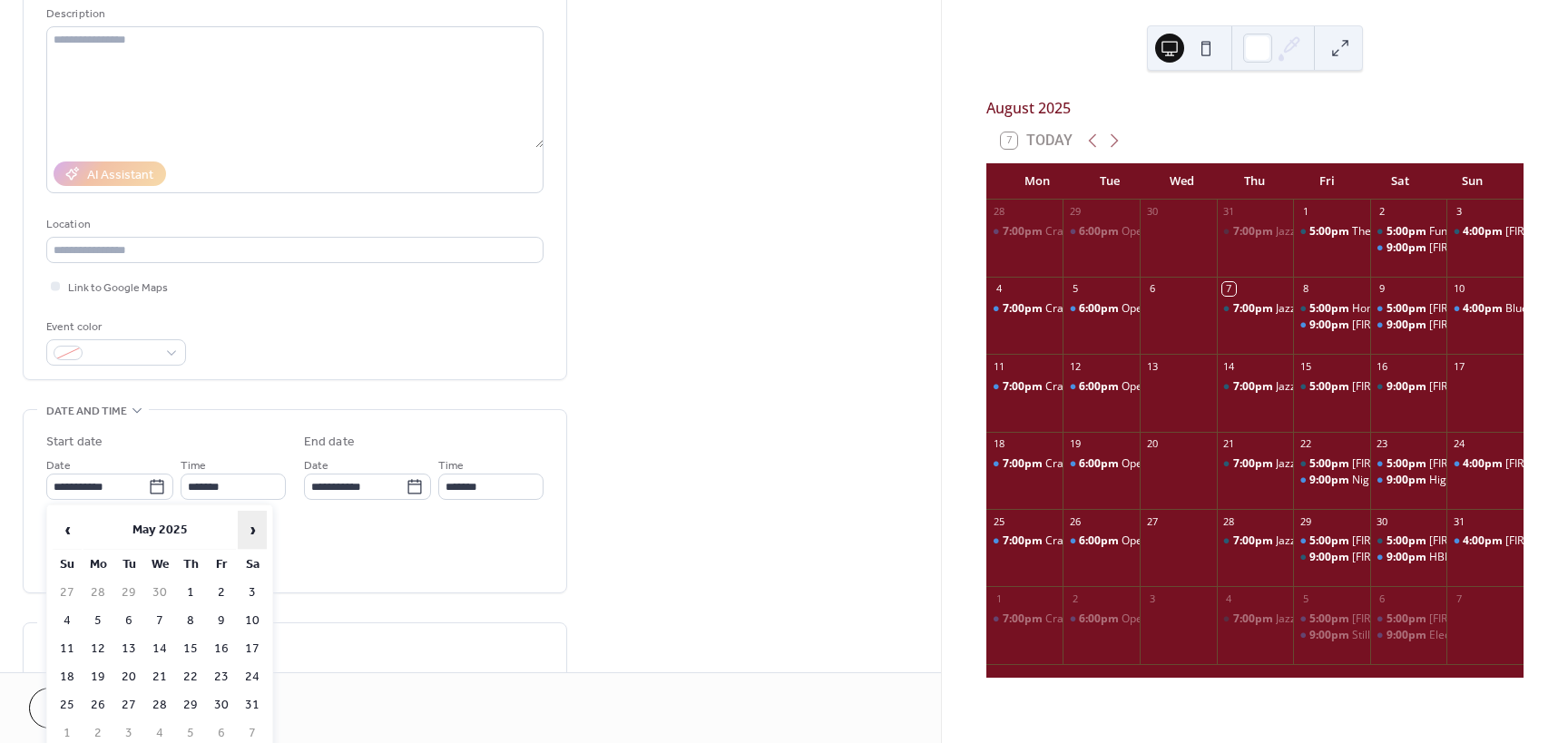 click on "›" at bounding box center [252, 530] 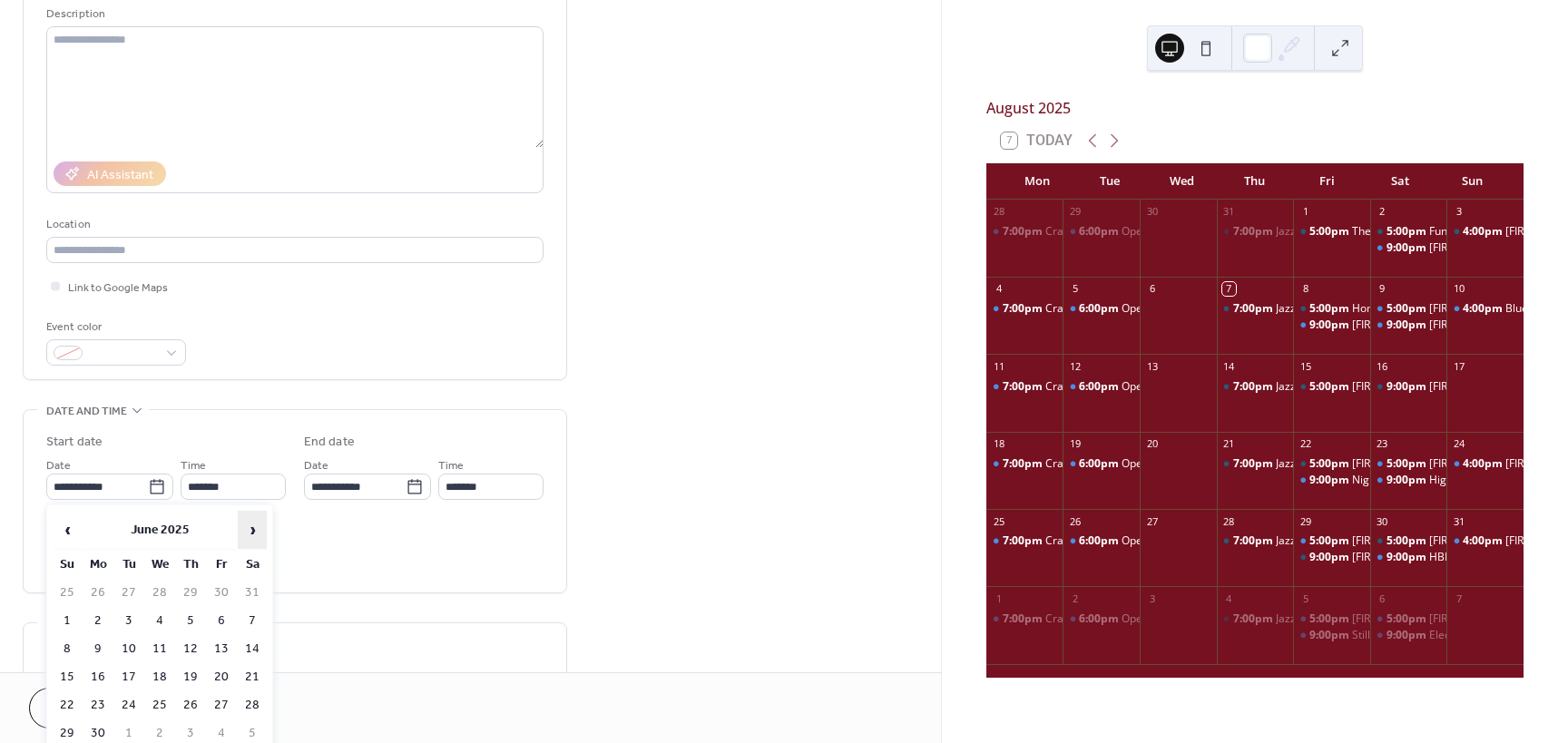 click on "›" at bounding box center (252, 530) 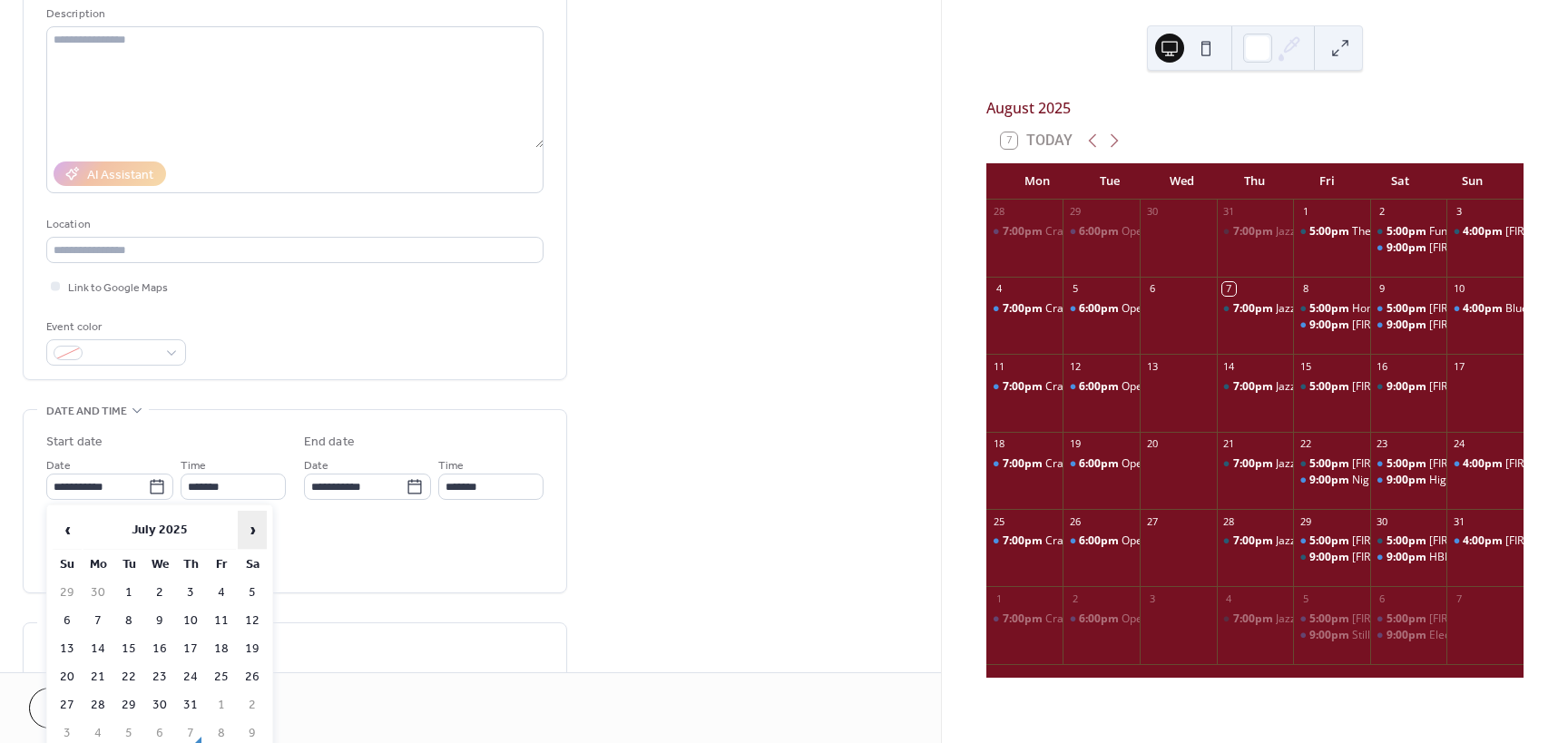 click on "›" at bounding box center (252, 530) 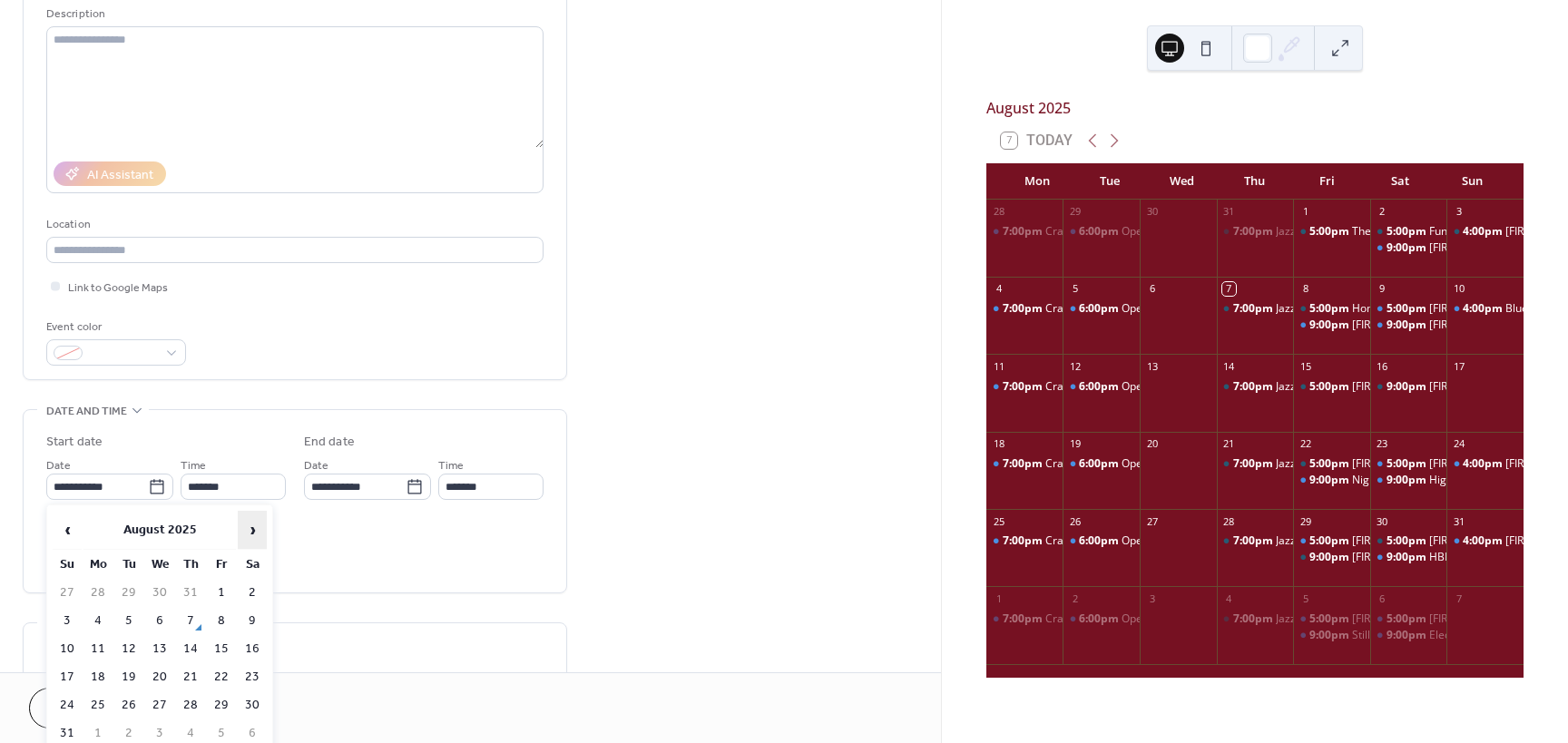 click on "›" at bounding box center [252, 530] 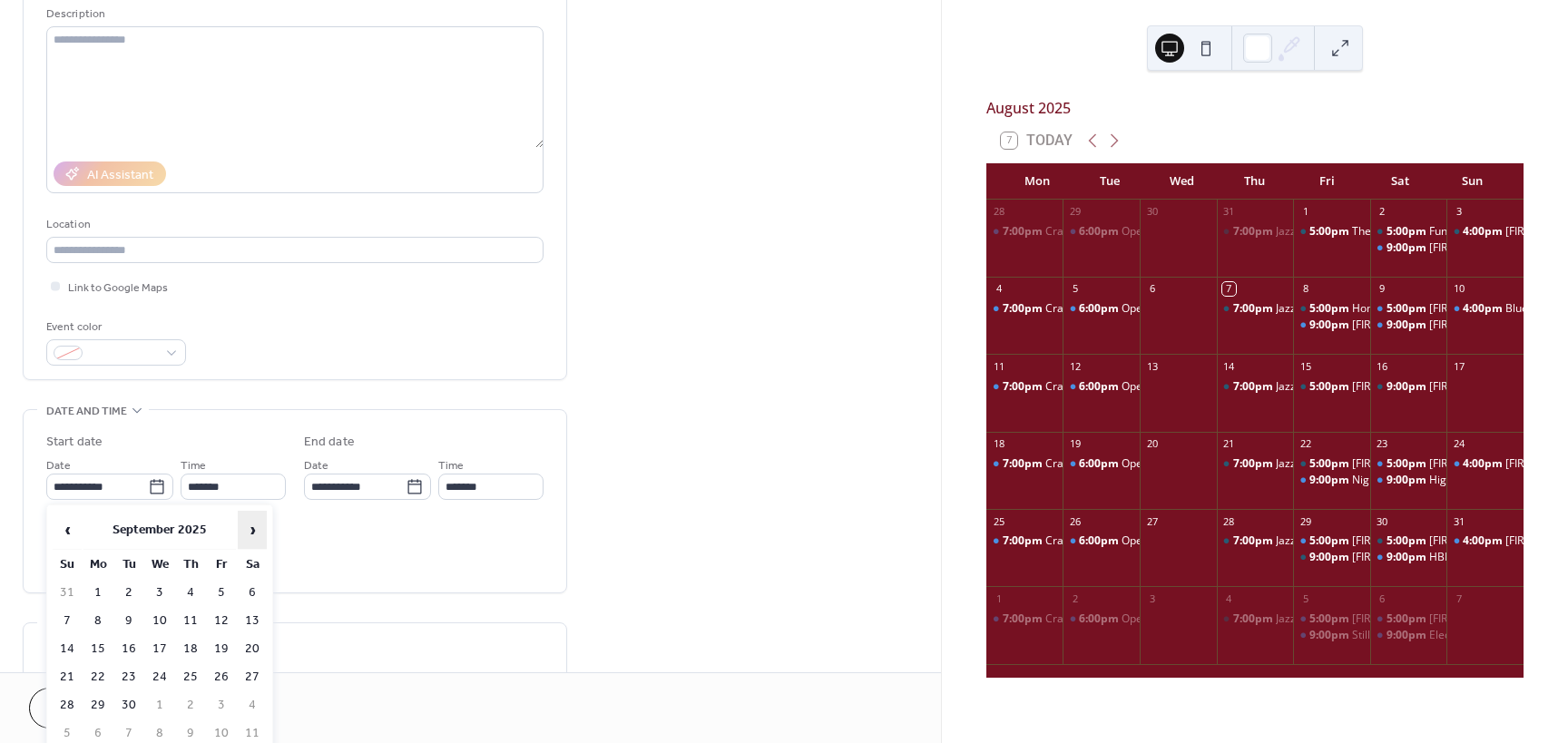 click on "›" at bounding box center (252, 530) 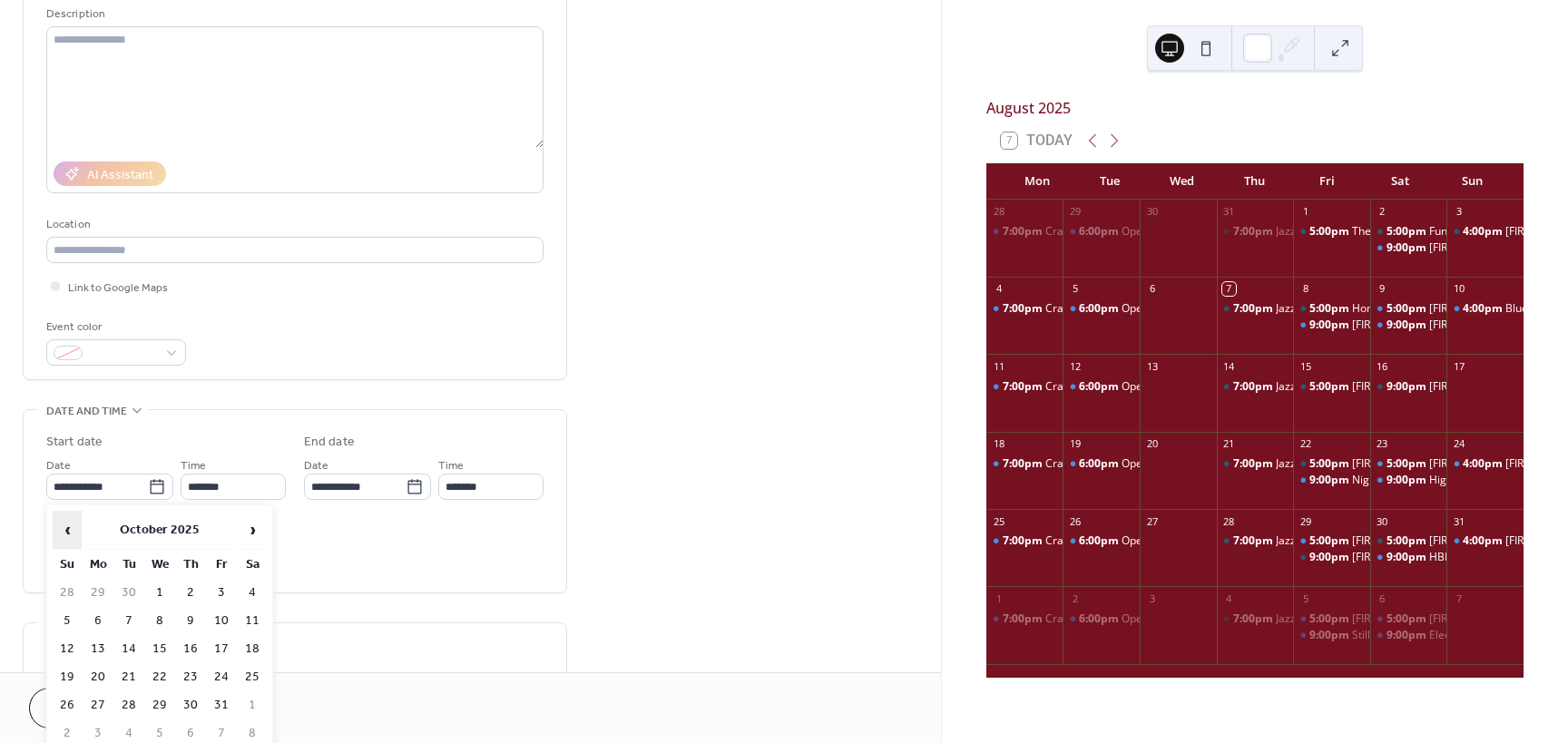 click on "‹" at bounding box center (67, 530) 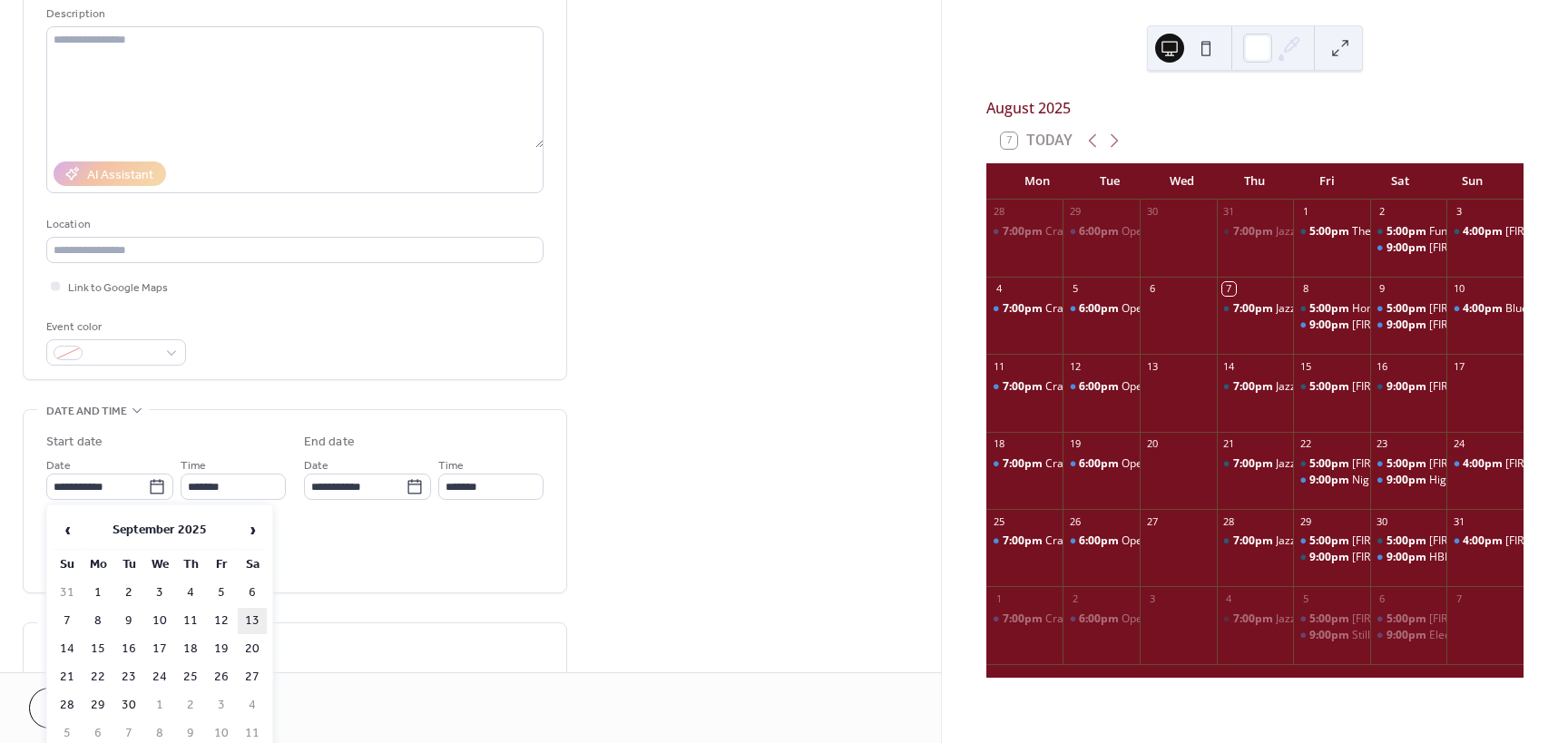 click on "13" at bounding box center [252, 621] 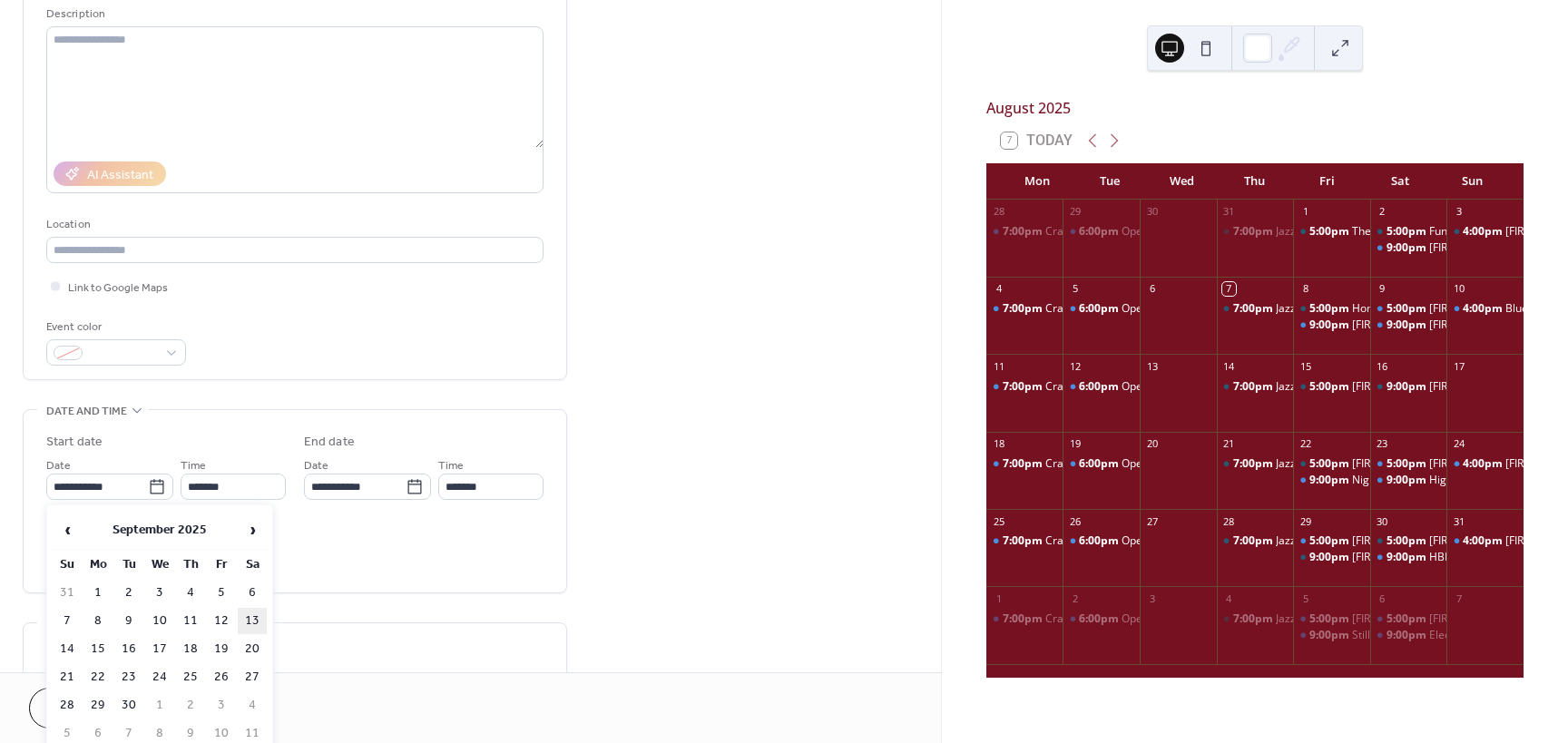 type on "**********" 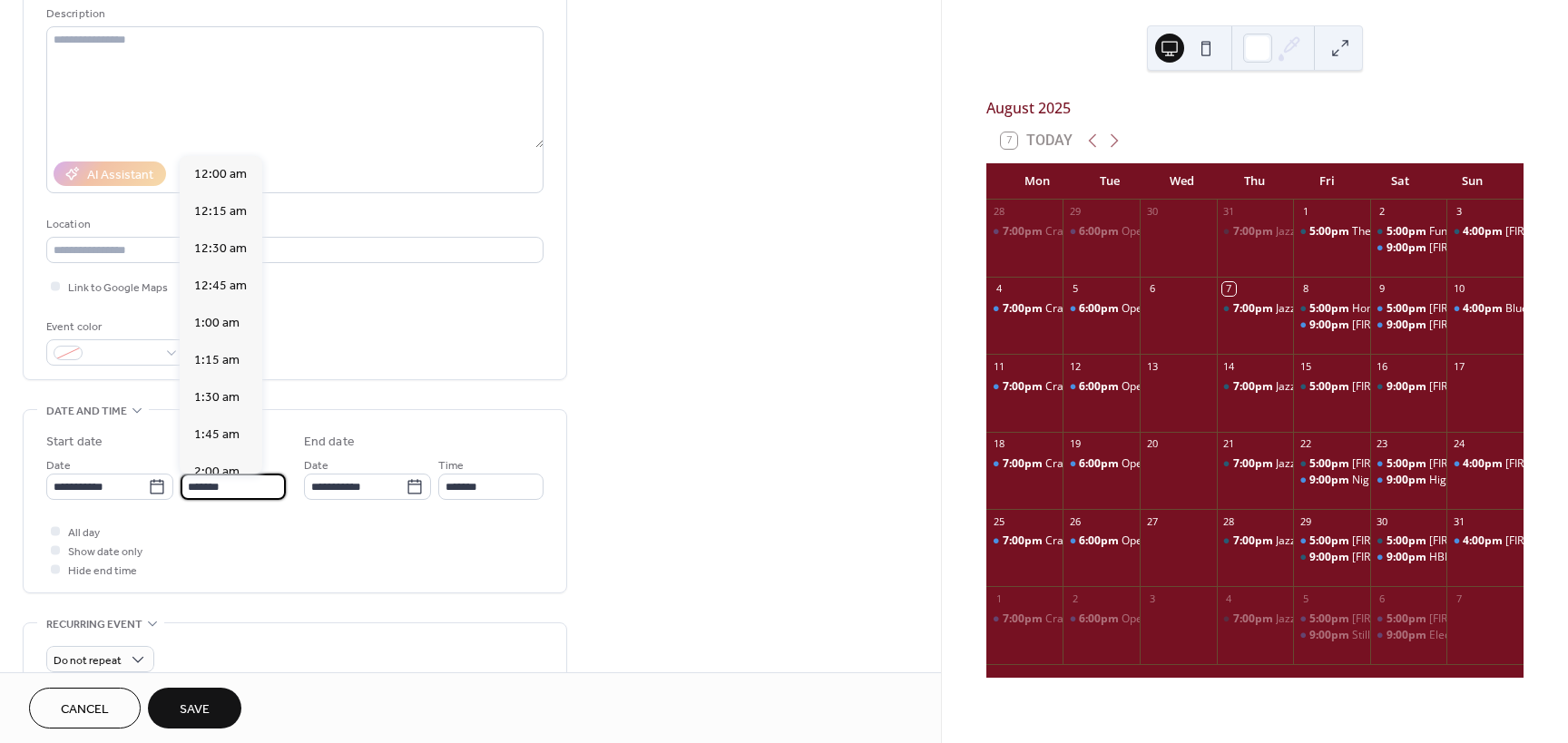 click on "*******" at bounding box center (233, 486) 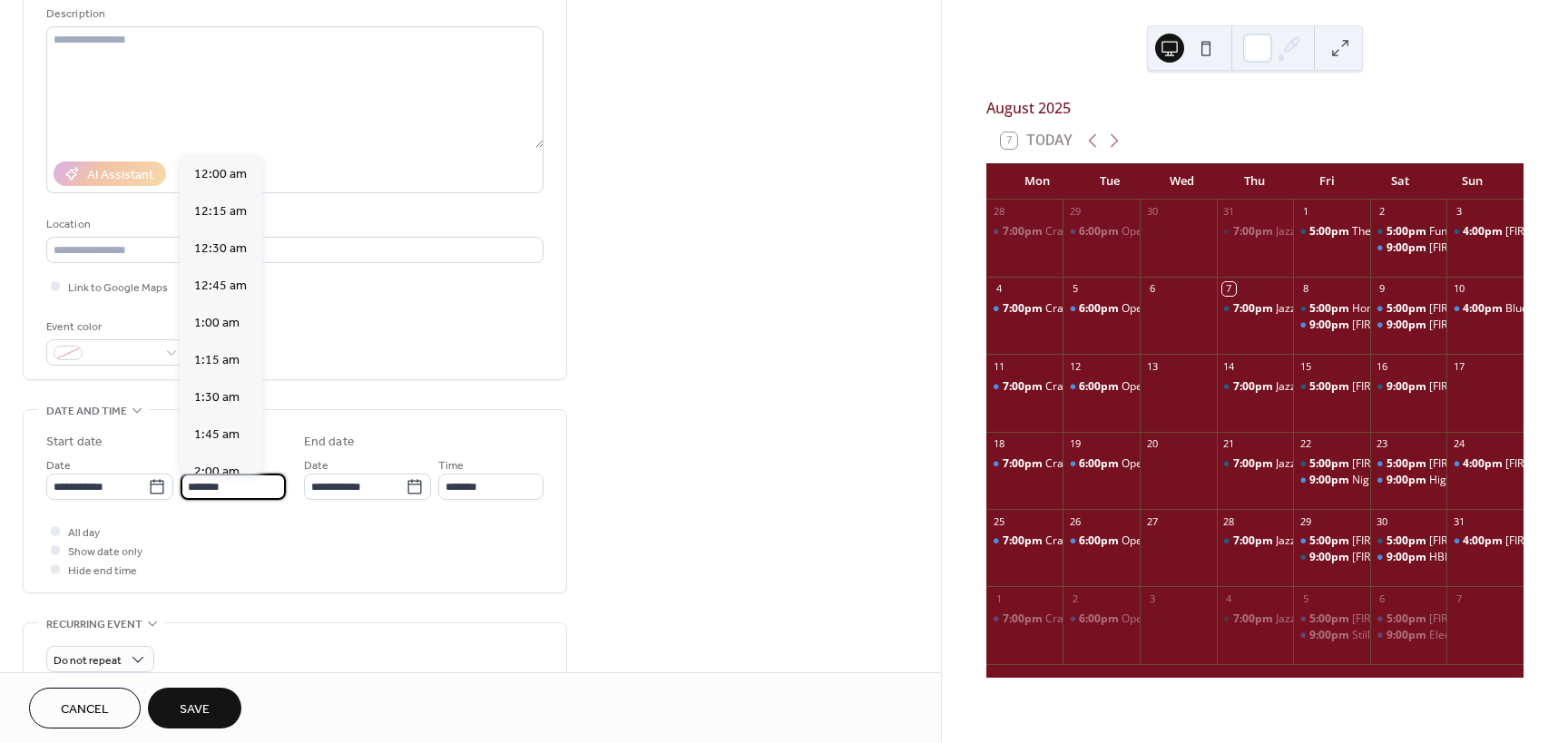 scroll, scrollTop: 2381, scrollLeft: 0, axis: vertical 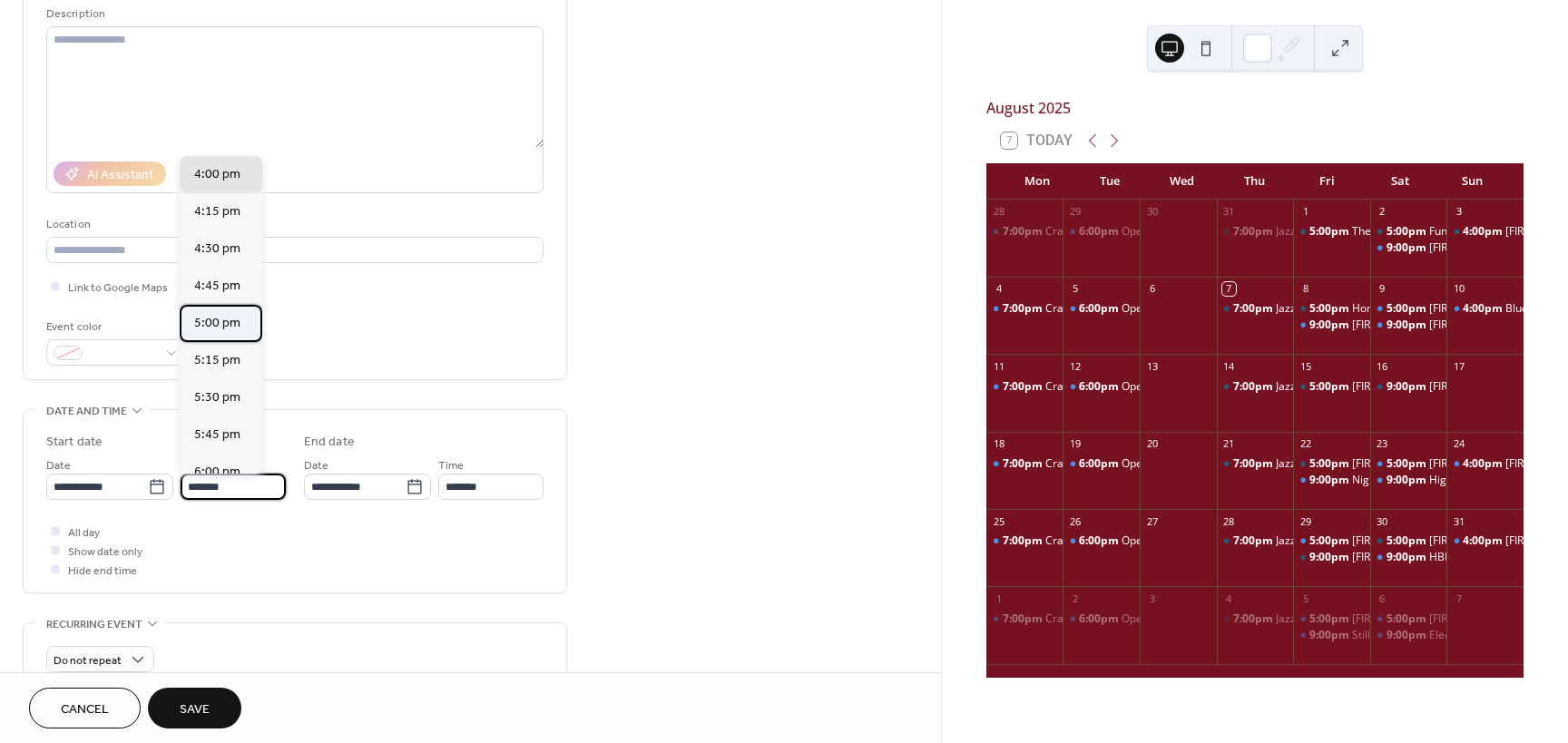click on "5:00 pm" at bounding box center [220, 323] 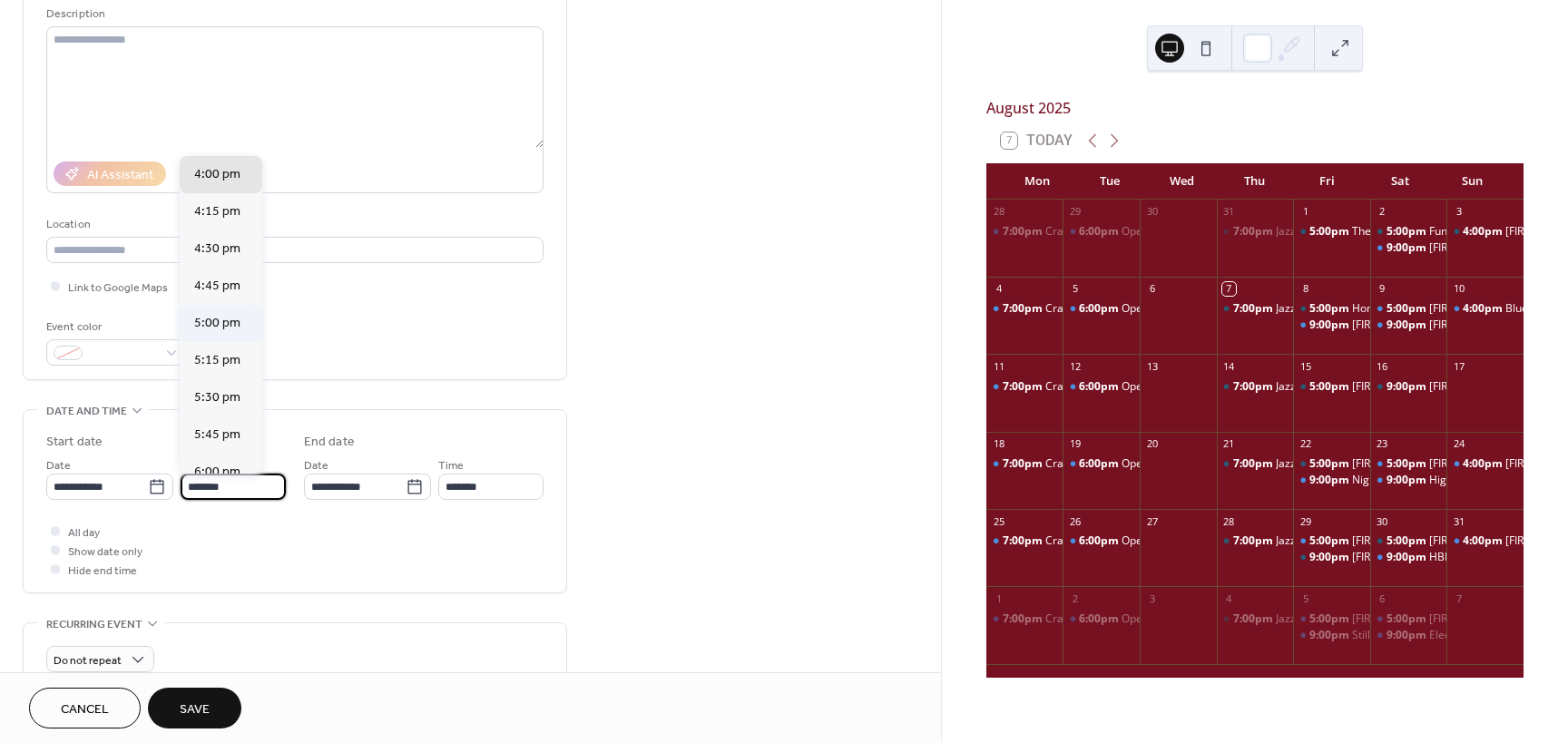 type on "*******" 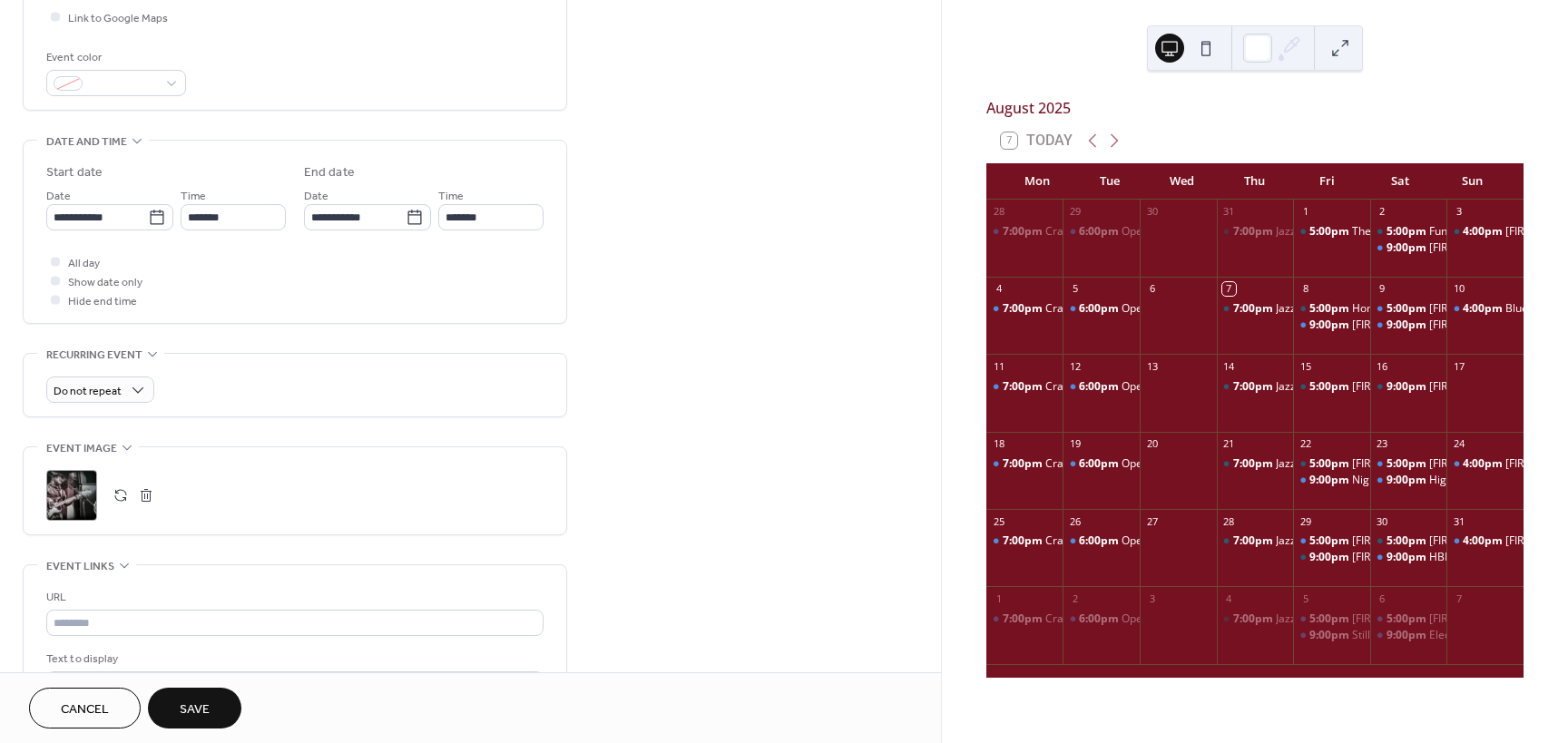 scroll, scrollTop: 454, scrollLeft: 0, axis: vertical 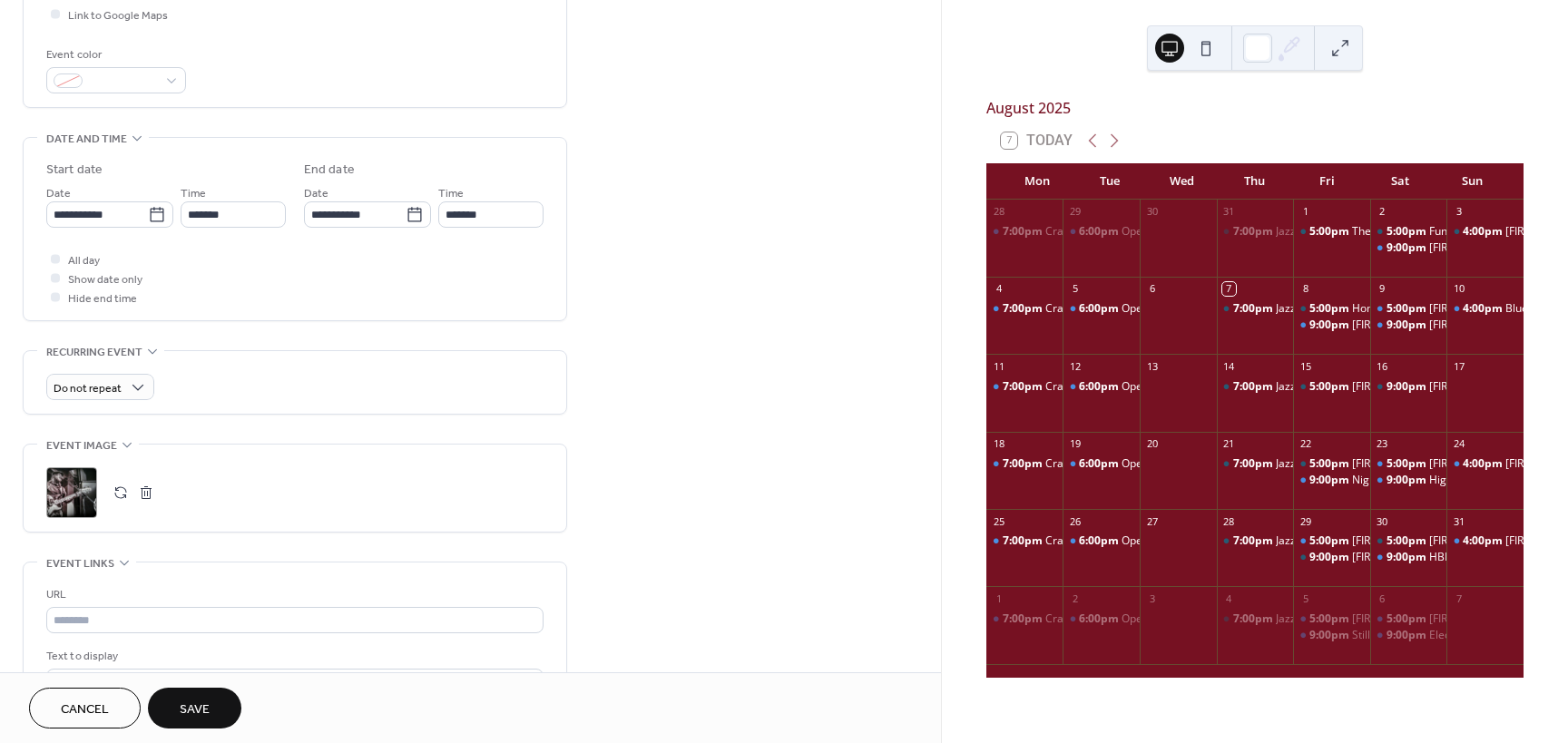 click on "Save" at bounding box center [194, 709] 